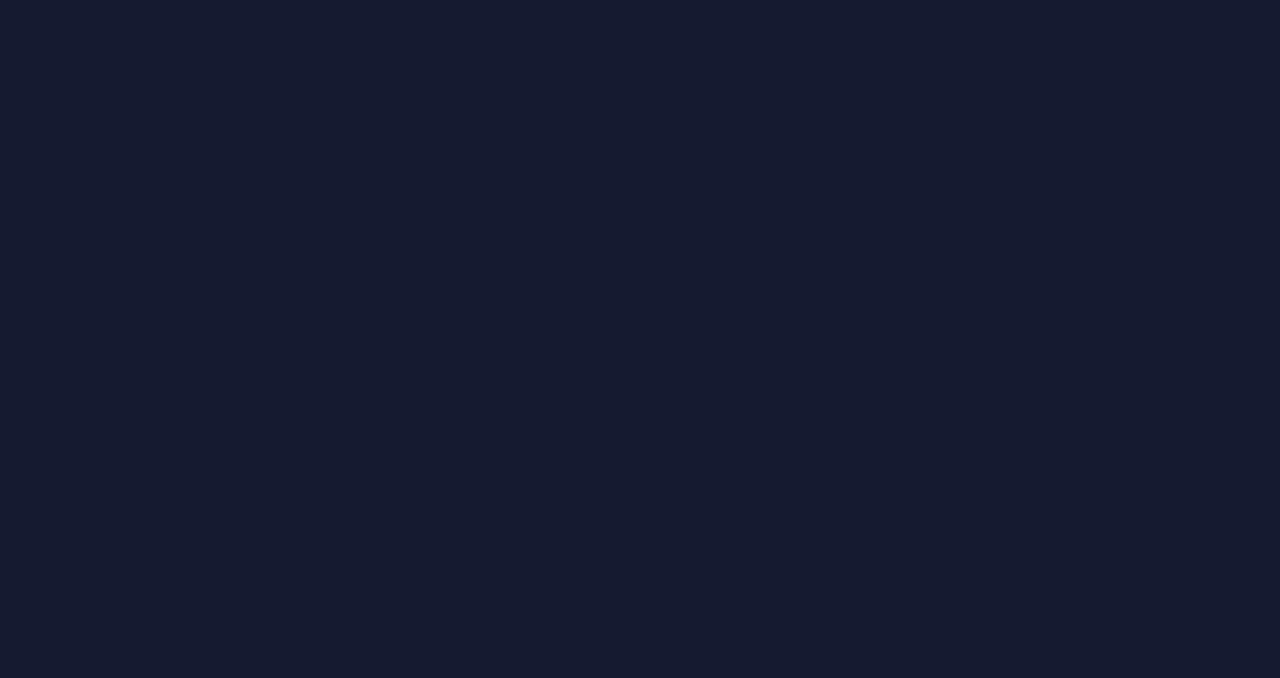 scroll, scrollTop: 0, scrollLeft: 0, axis: both 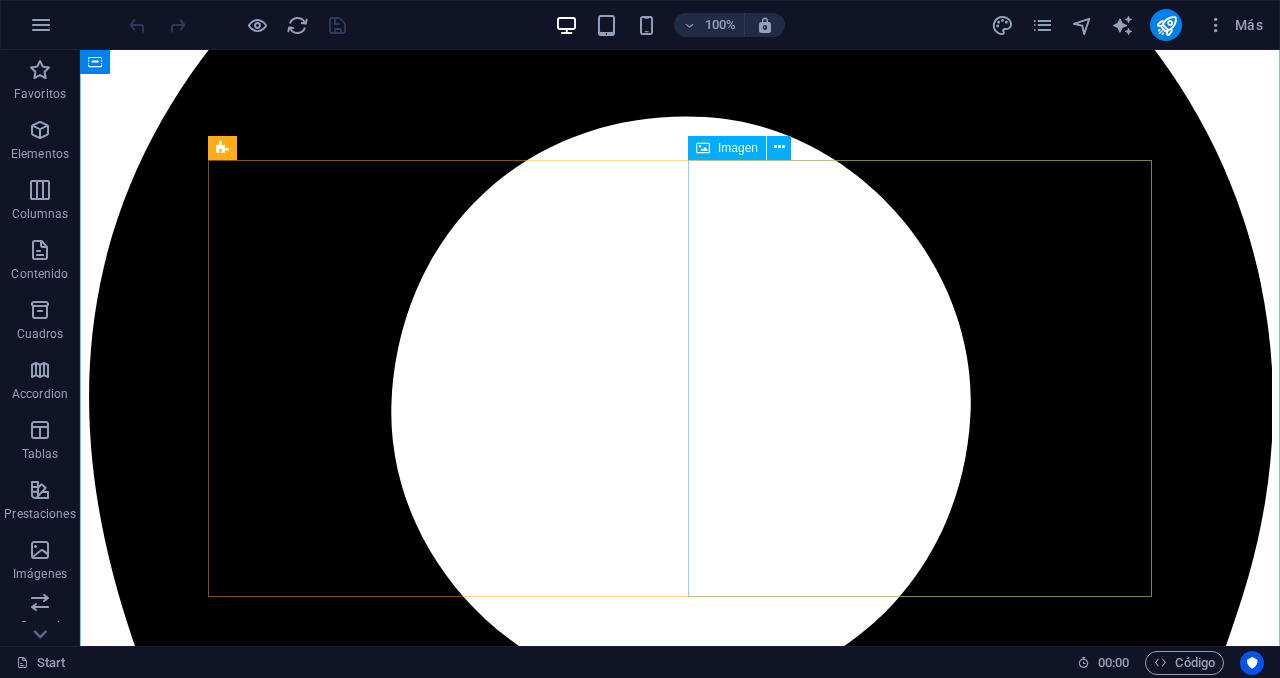 click at bounding box center [265, 14423] 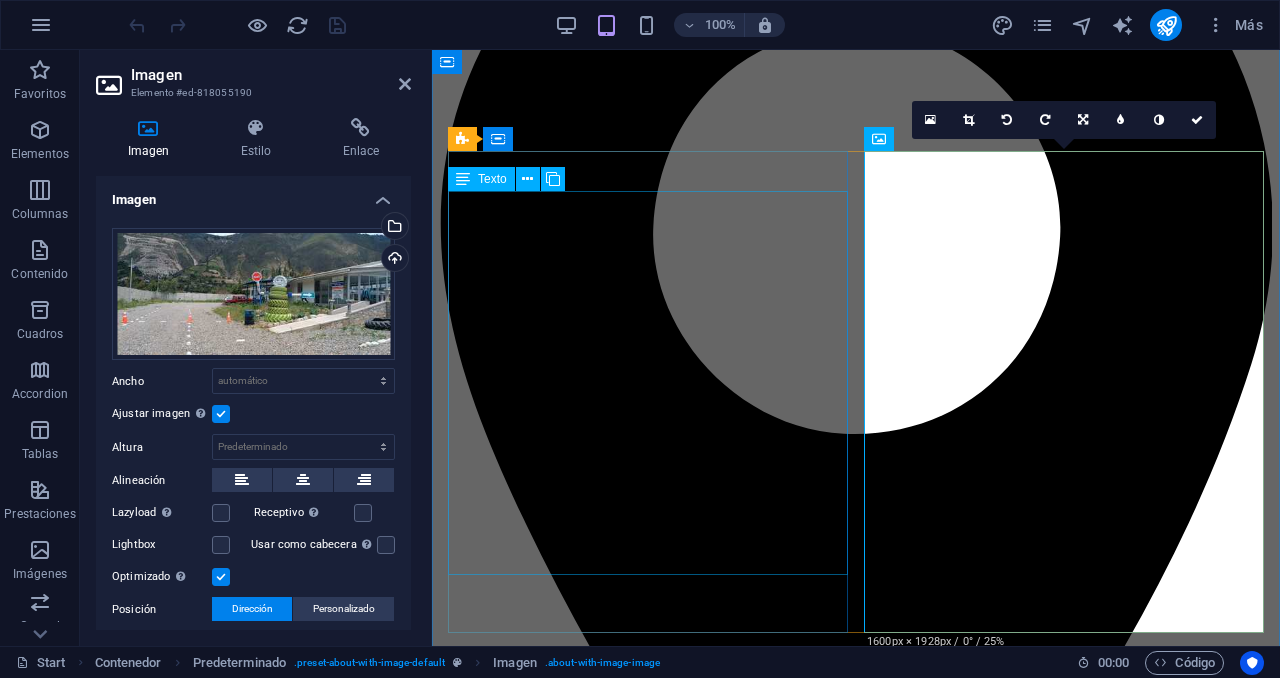 scroll, scrollTop: 872, scrollLeft: 0, axis: vertical 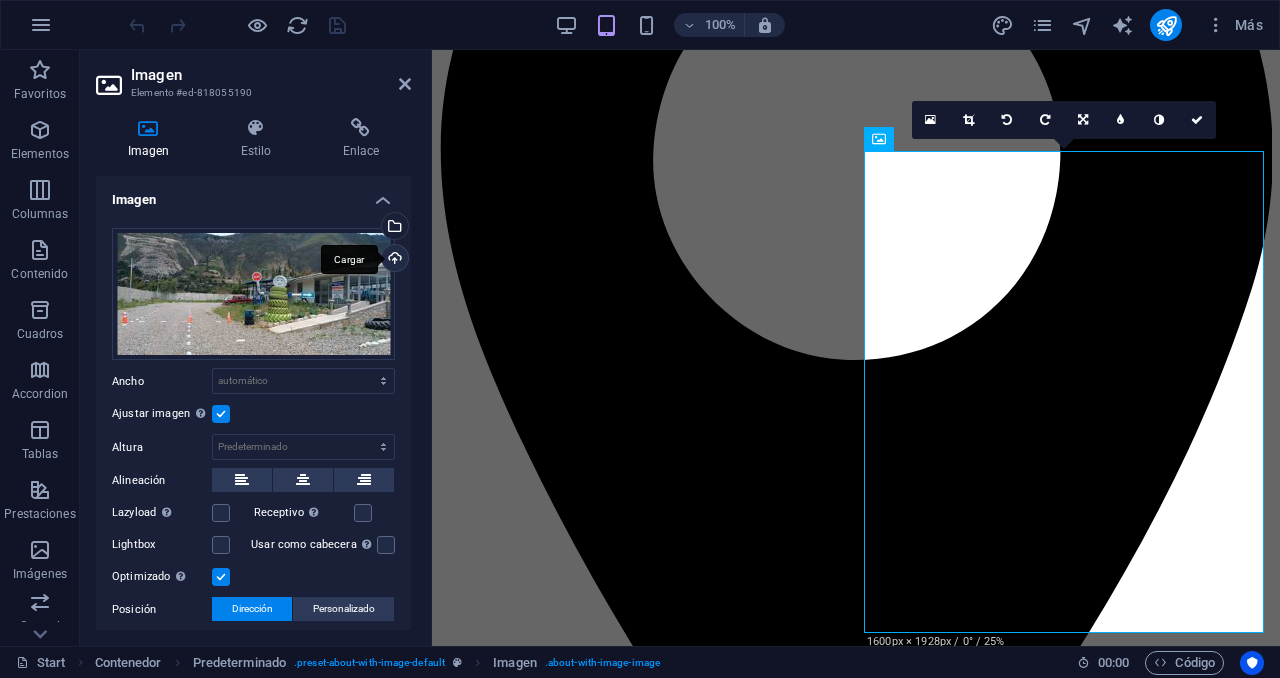 click on "Cargar" at bounding box center (393, 260) 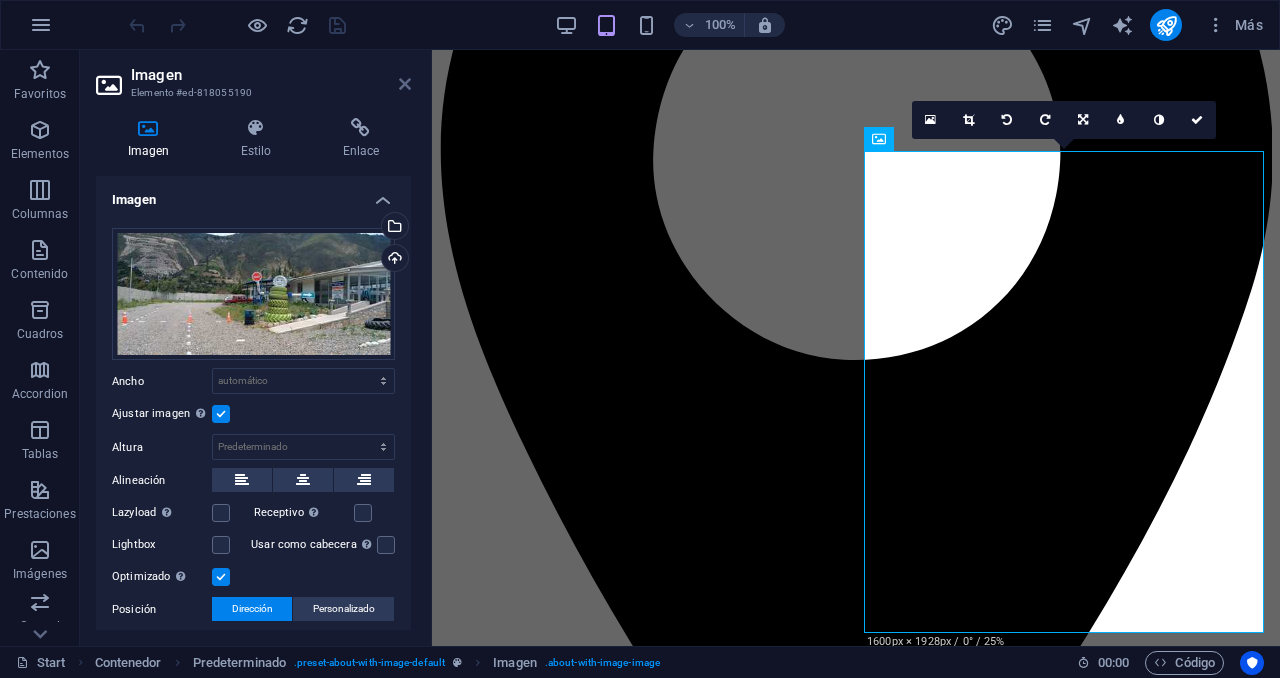 click at bounding box center [405, 84] 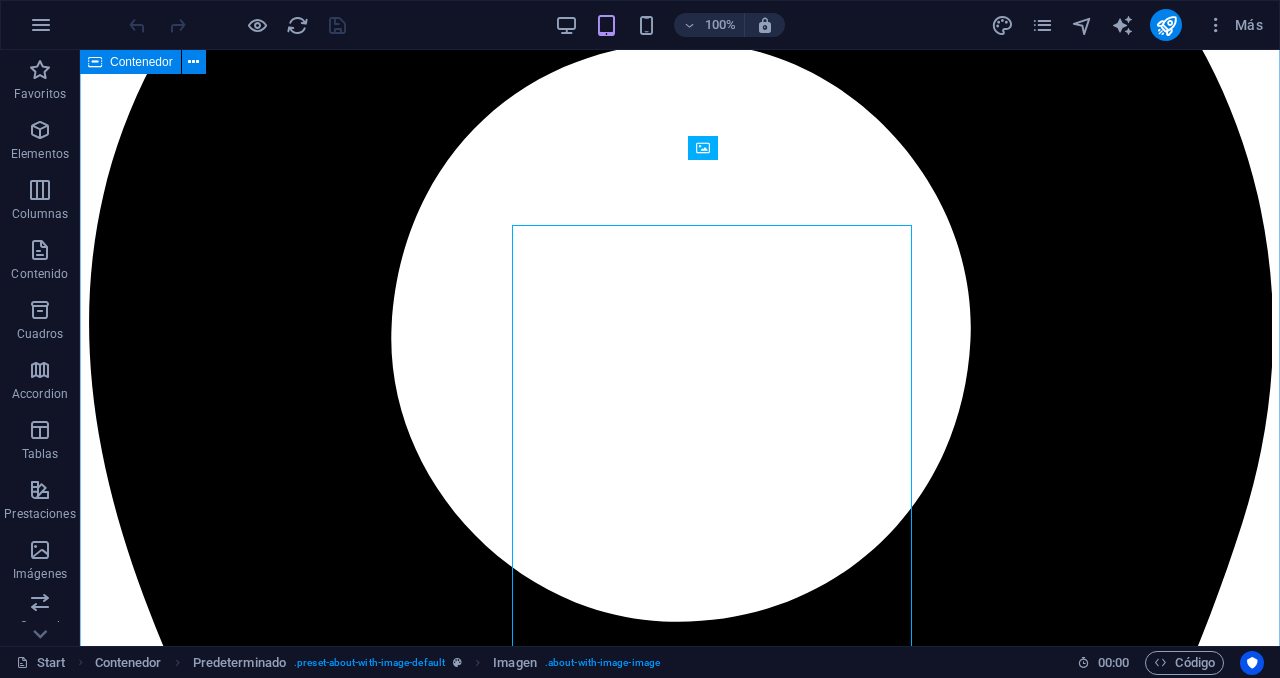 scroll, scrollTop: 798, scrollLeft: 0, axis: vertical 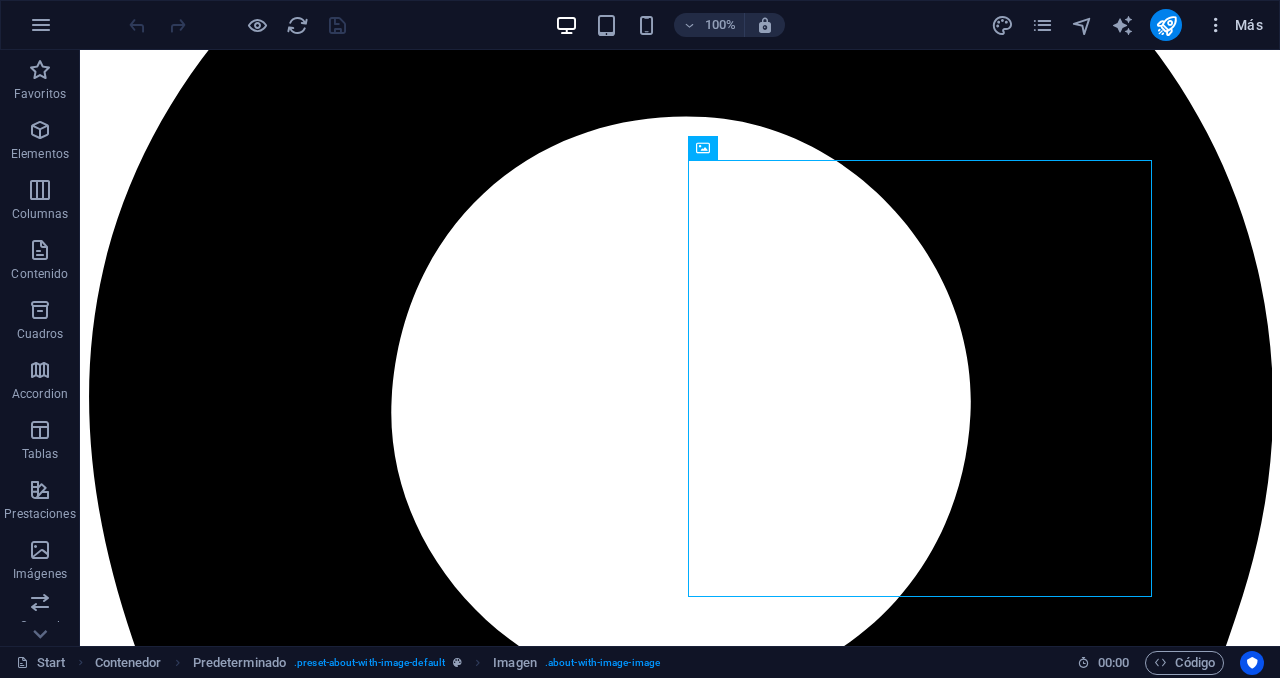 click at bounding box center (1216, 25) 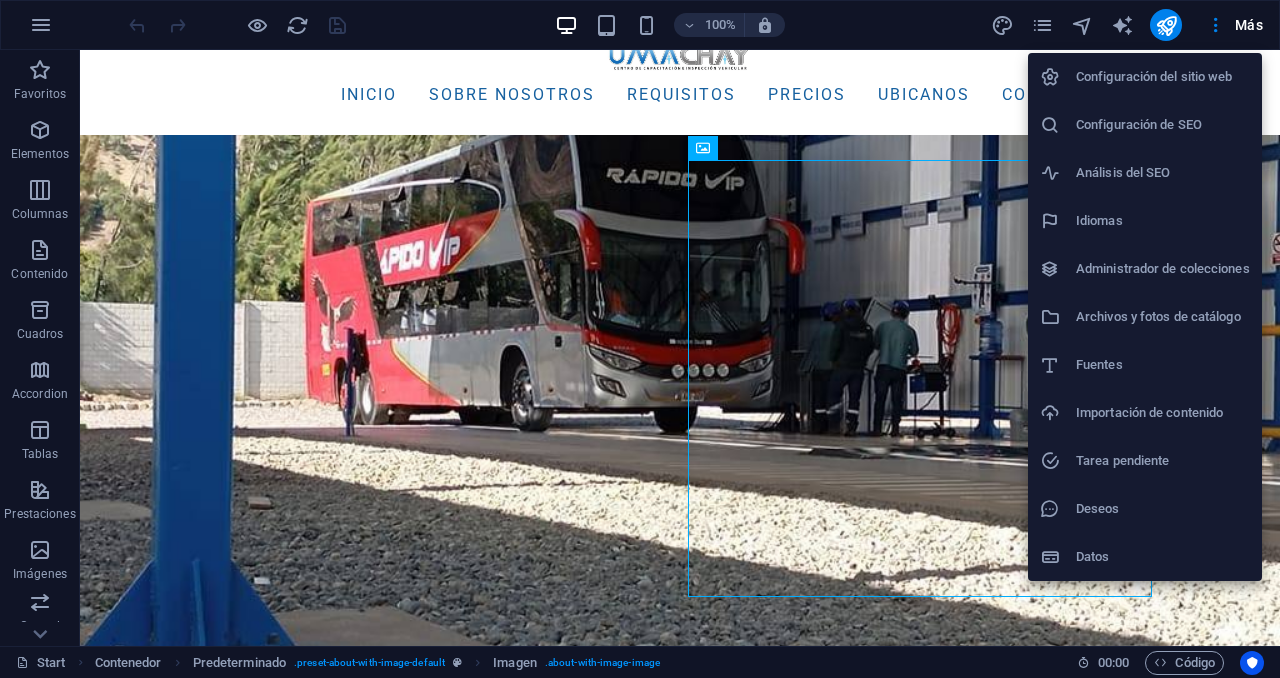 click on "Archivos y fotos de catálogo" at bounding box center (1163, 317) 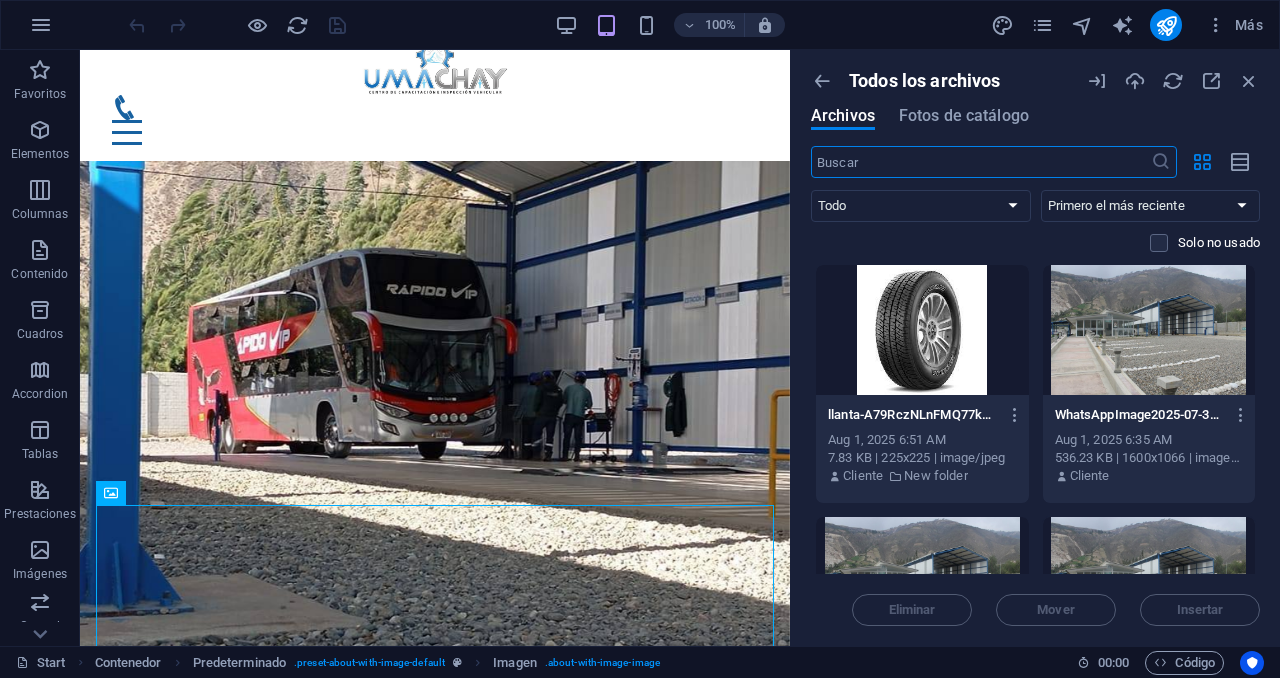 scroll, scrollTop: 961, scrollLeft: 0, axis: vertical 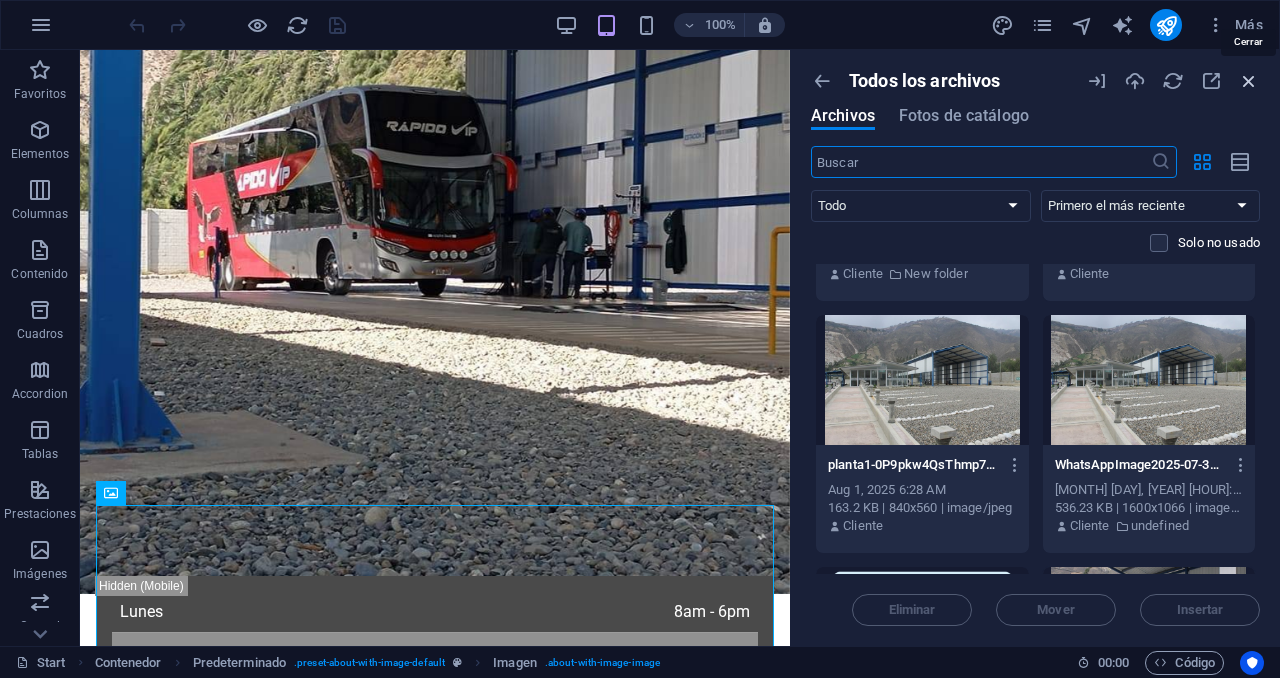 click at bounding box center (1249, 81) 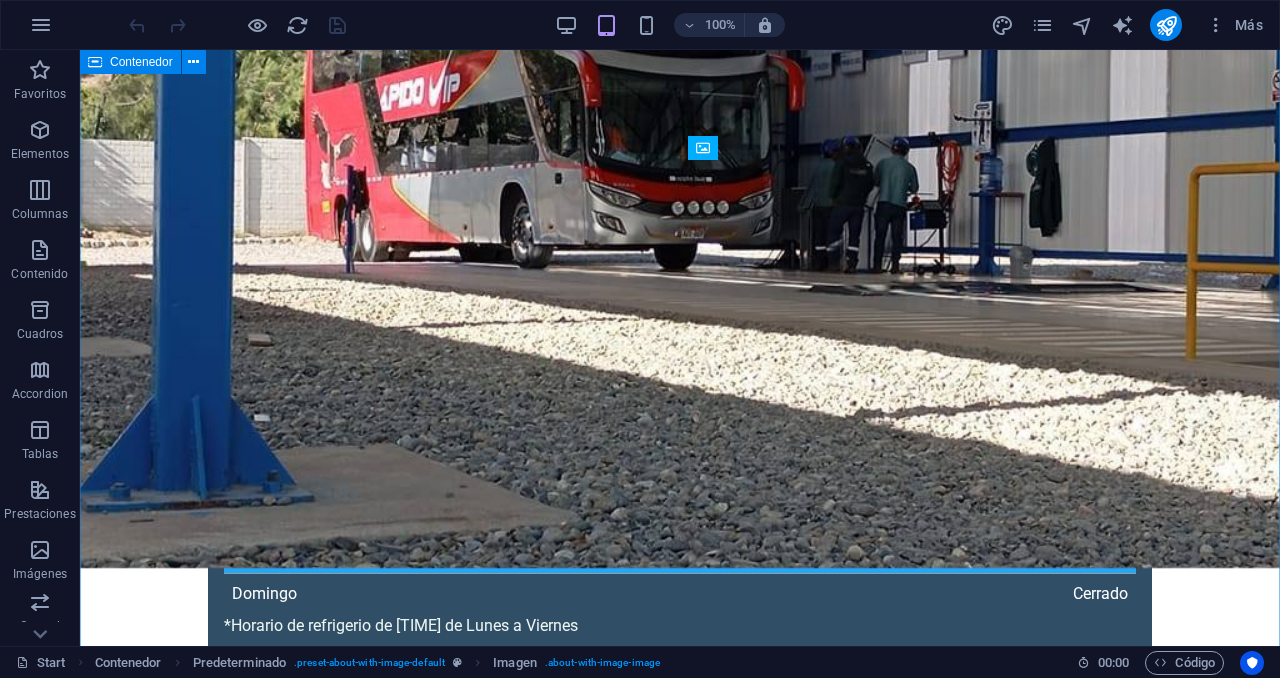 scroll, scrollTop: 798, scrollLeft: 0, axis: vertical 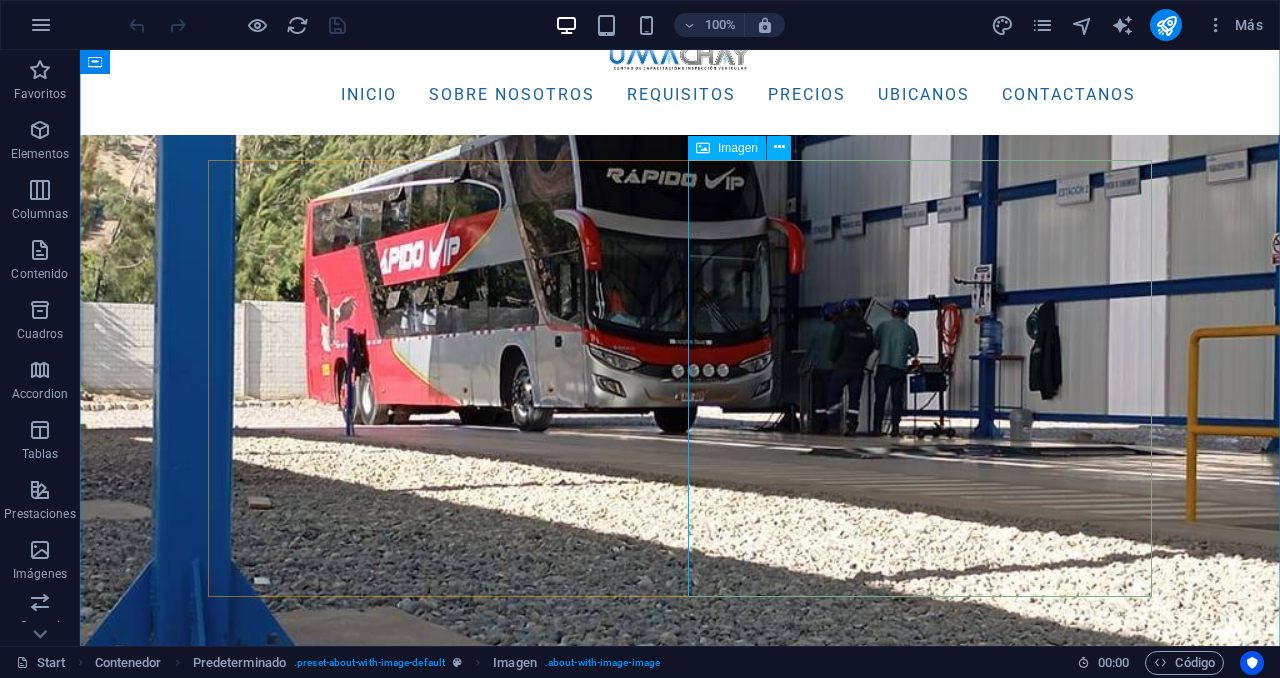 click at bounding box center (352, 2062) 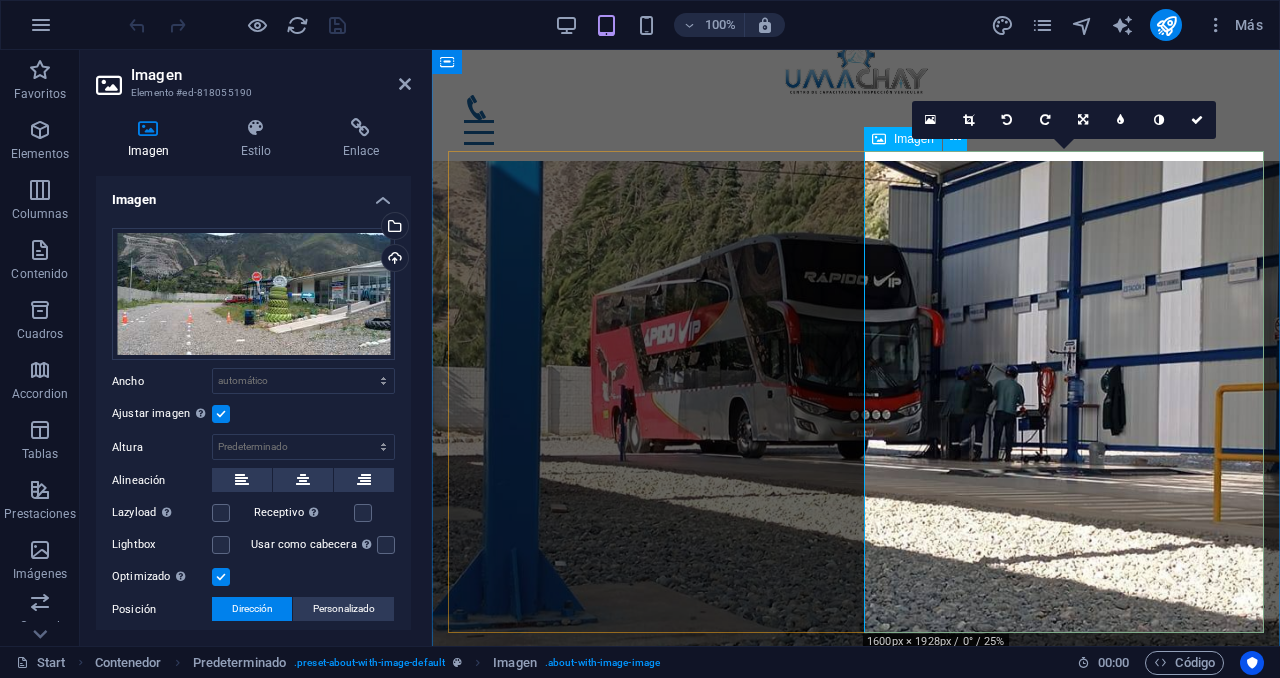 scroll, scrollTop: 872, scrollLeft: 0, axis: vertical 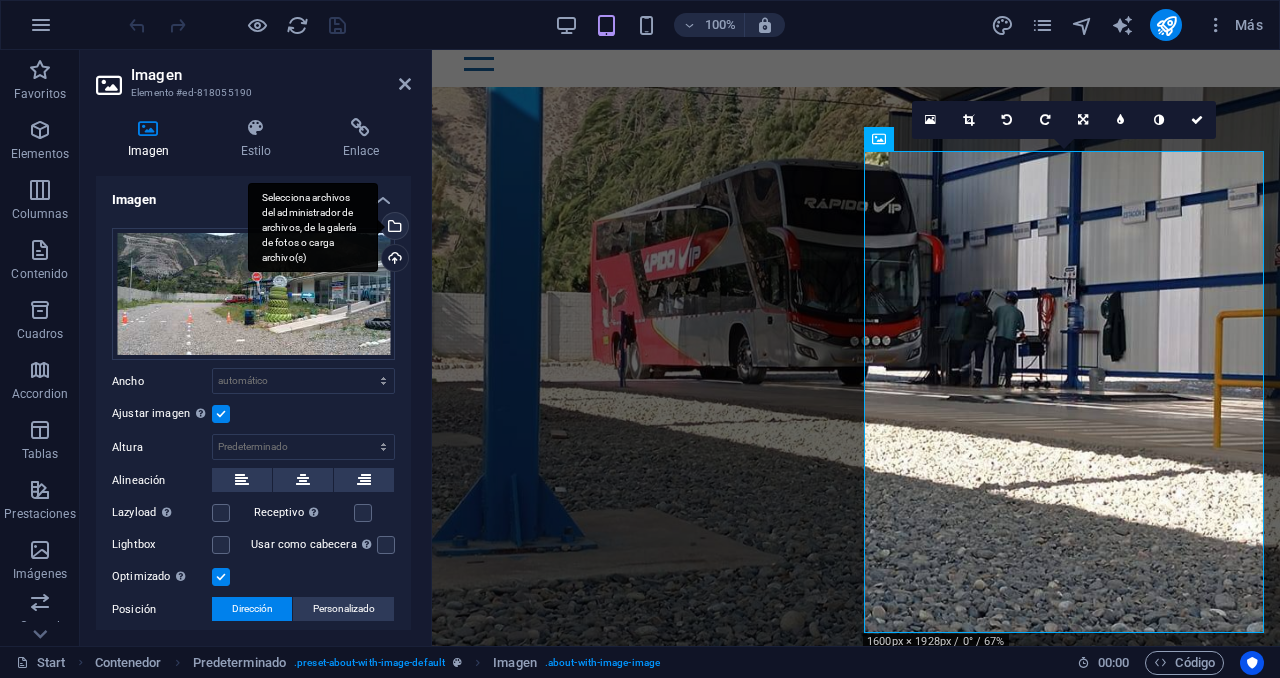 click on "Selecciona archivos del administrador de archivos, de la galería de fotos o carga archivo(s)" at bounding box center [393, 228] 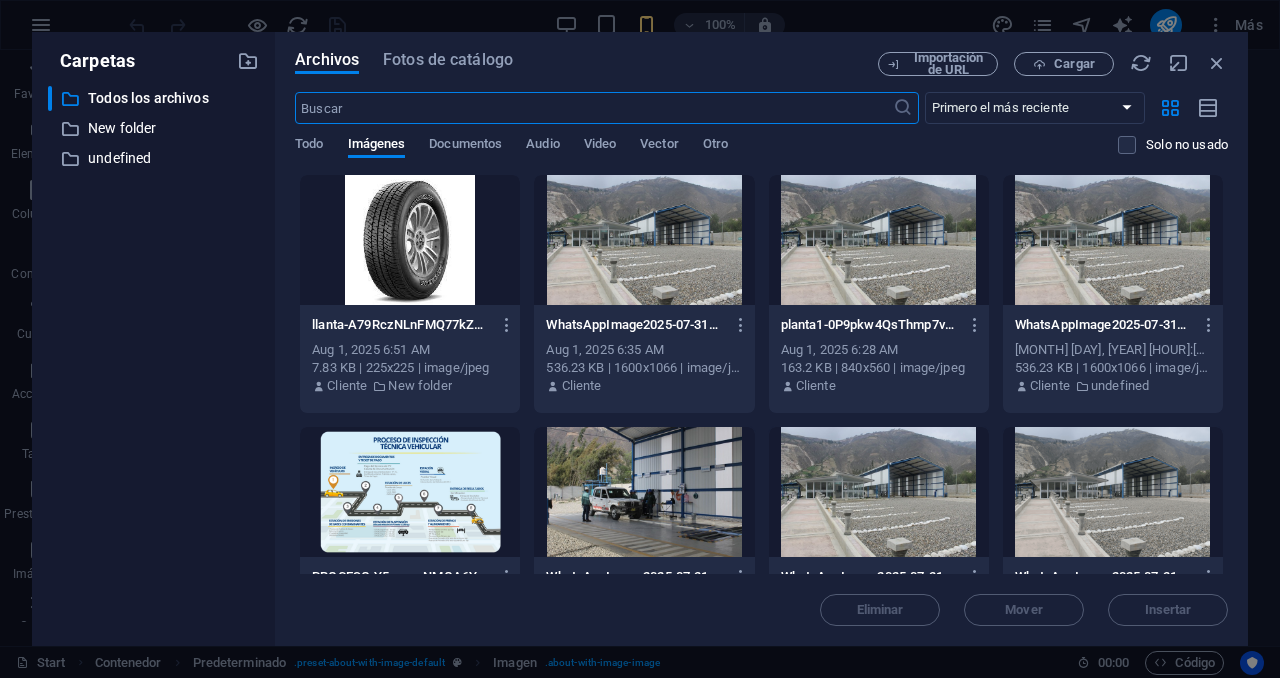 scroll, scrollTop: 1632, scrollLeft: 0, axis: vertical 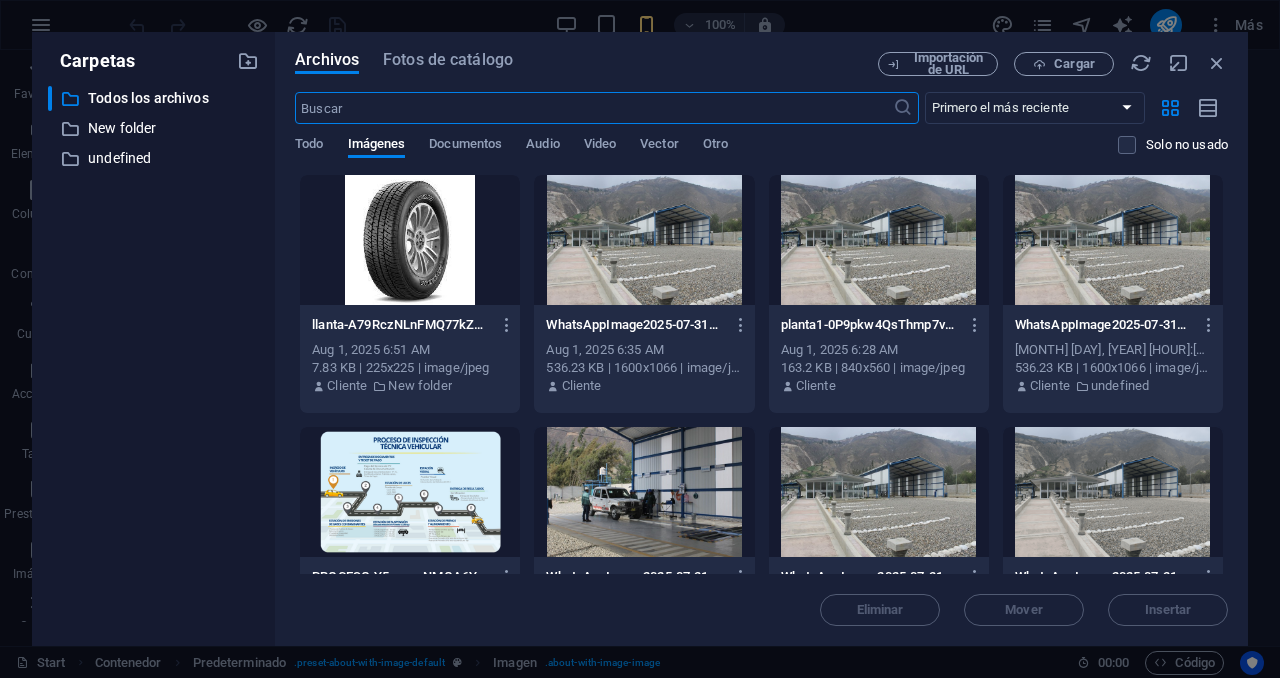 click on "WhatsAppImage2025-07-31at15.33.09-huj2l0ObDBMu03tp8v13iw.jpeg" at bounding box center (635, 325) 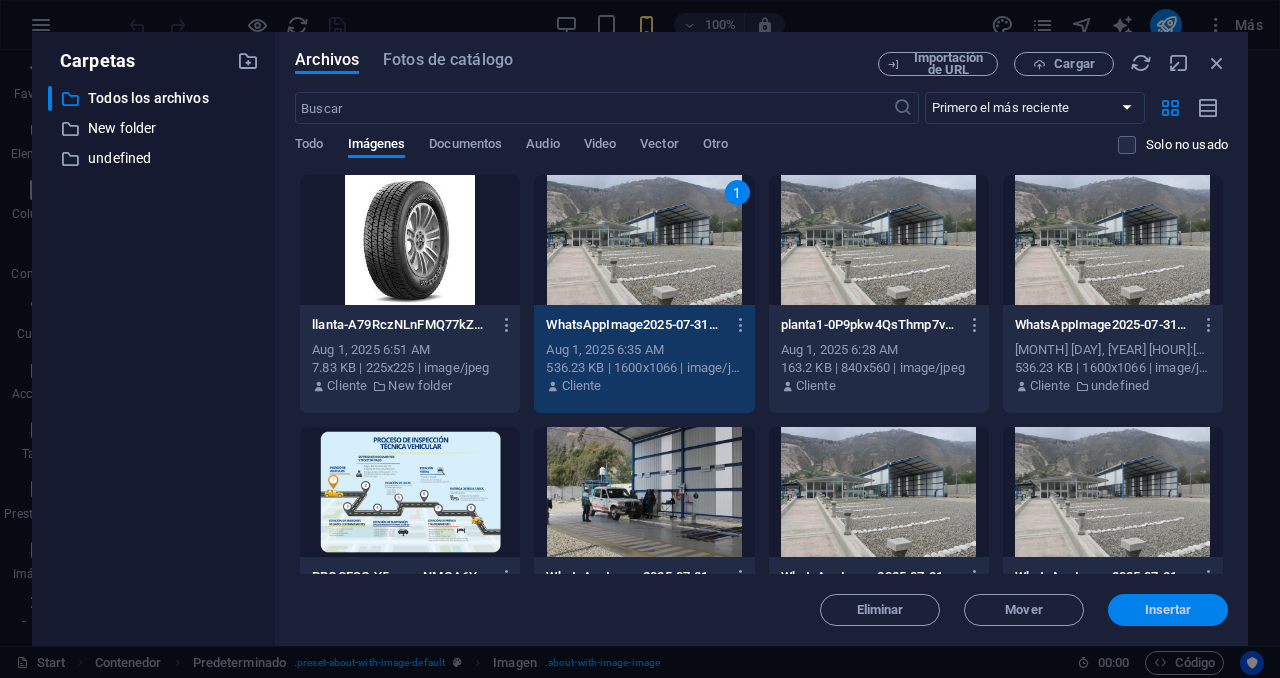 click on "Insertar" at bounding box center (1168, 610) 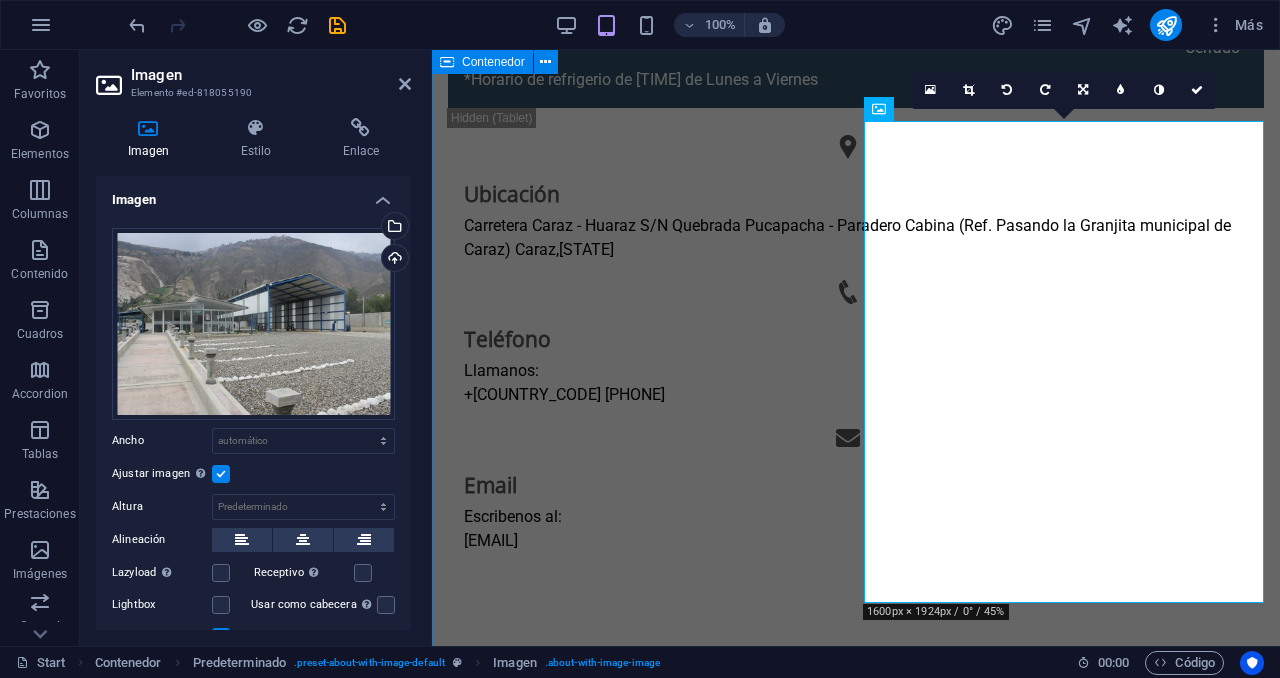 scroll, scrollTop: 902, scrollLeft: 0, axis: vertical 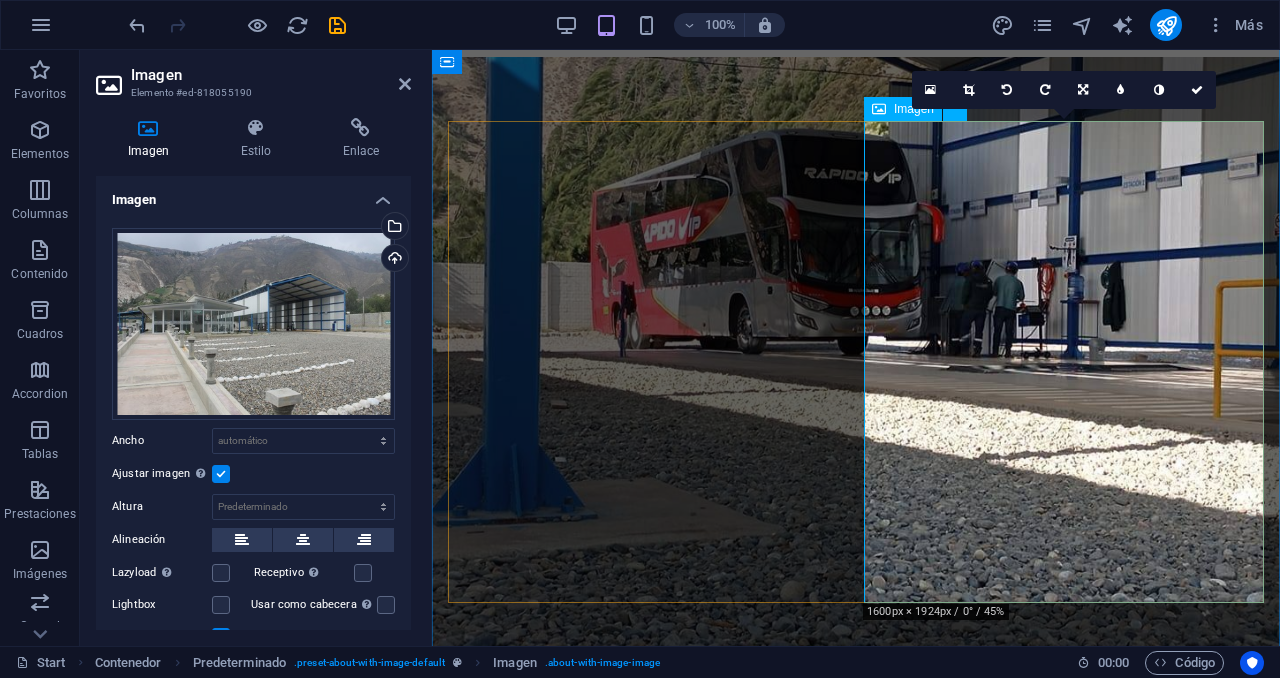 click at bounding box center [573, 2180] 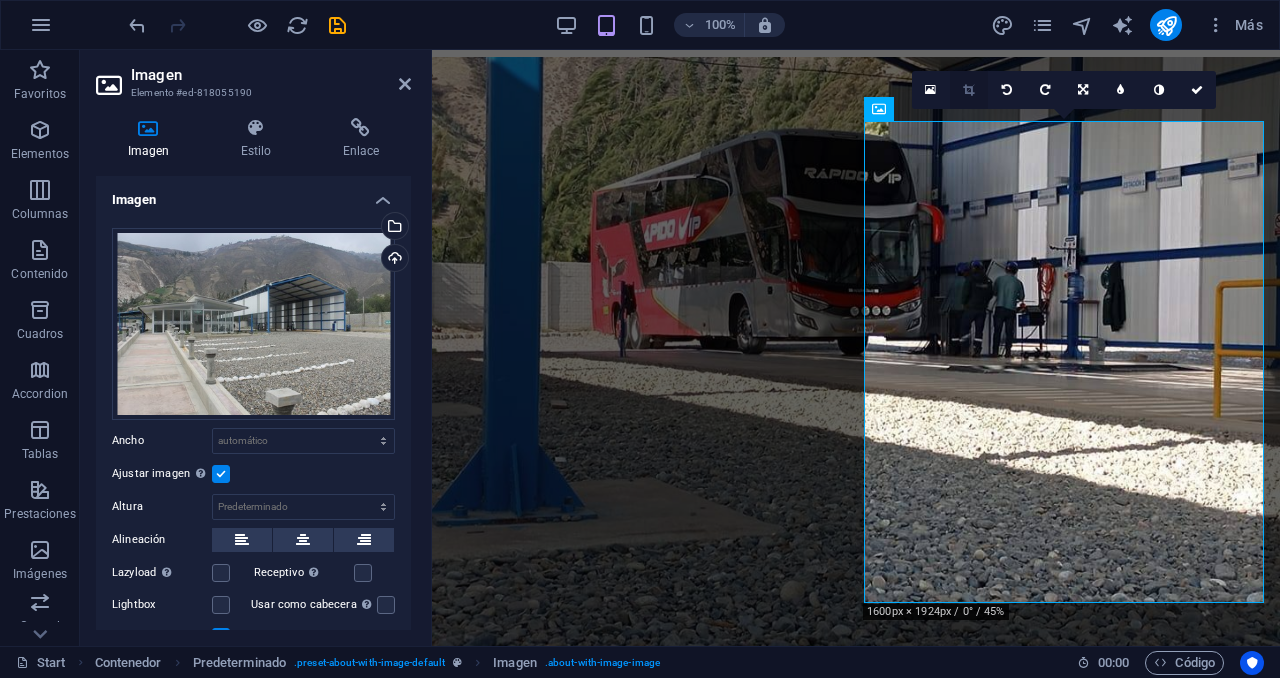 click at bounding box center [969, 90] 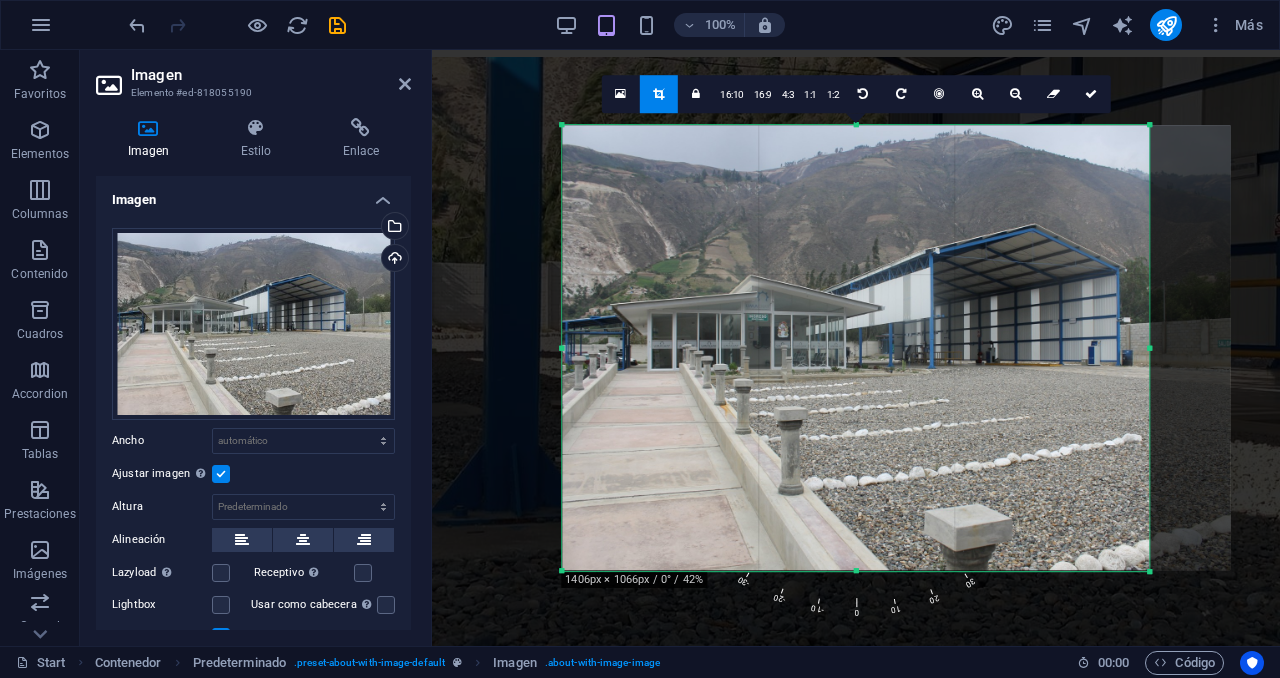 drag, startPoint x: 1198, startPoint y: 350, endPoint x: 1105, endPoint y: 344, distance: 93.193344 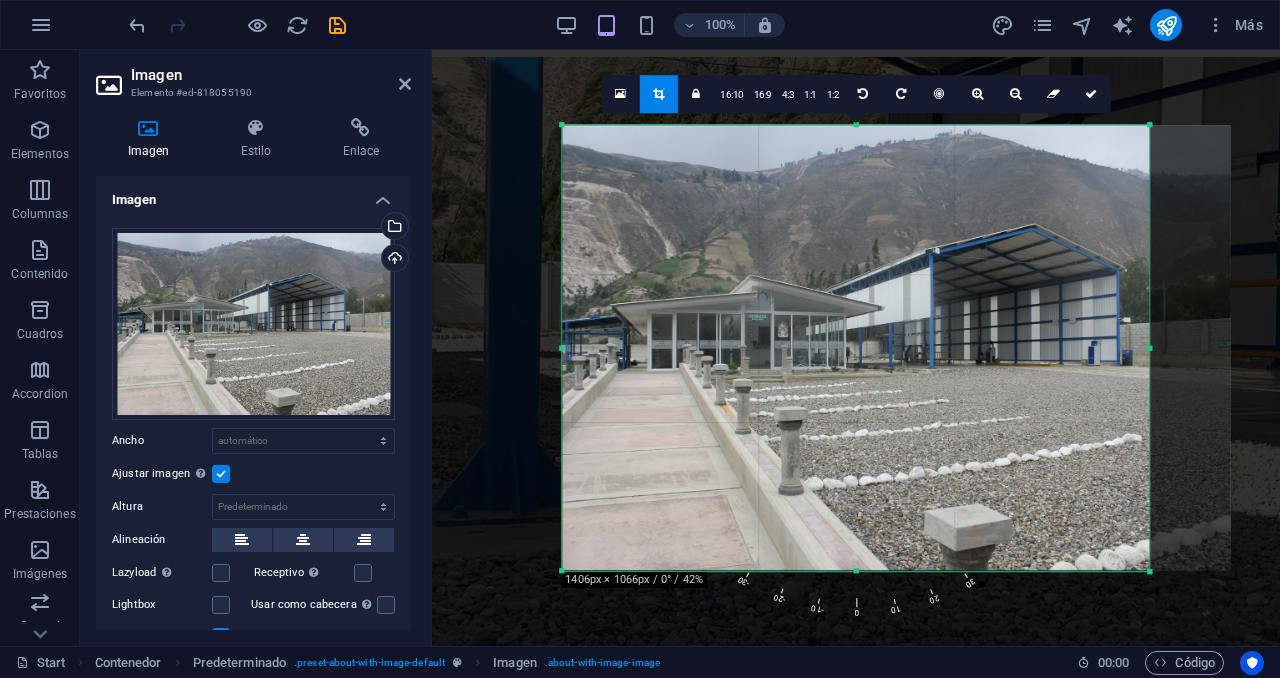 click on "180 170 160 150 140 130 120 110 100 90 80 70 60 50 40 30 20 10 0 -10 -20 -30 -40 -50 -60 -70 -80 -90 -100 -110 -120 -130 -140 -150 -160 -170 1406px × 1066px / 0° / 42% 16:10 16:9 4:3 1:1 1:2 0" at bounding box center (855, 348) 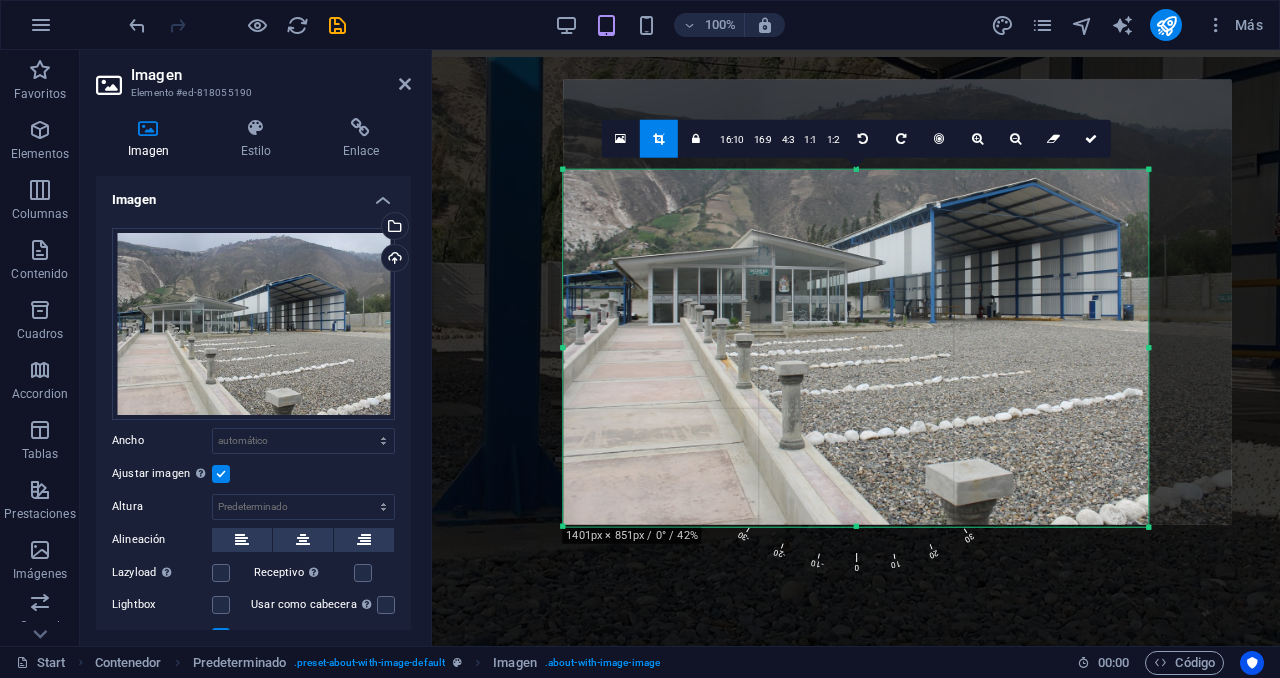 drag, startPoint x: 855, startPoint y: 124, endPoint x: 858, endPoint y: 213, distance: 89.050545 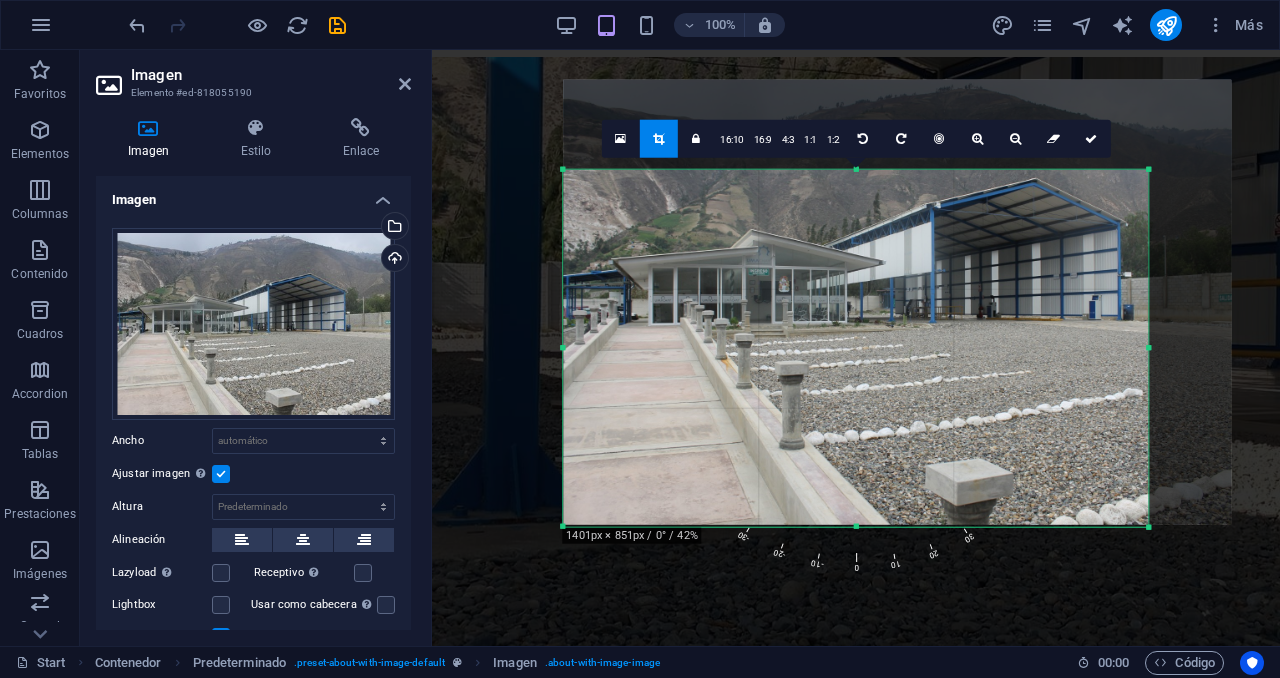 click on "180 170 160 150 140 130 120 110 100 90 80 70 60 50 40 30 20 10 0 -10 -20 -30 -40 -50 -60 -70 -80 -90 -100 -110 -120 -130 -140 -150 -160 -170 1401px × 851px / 0° / 42% 16:10 16:9 4:3 1:1 1:2 0" at bounding box center [855, 348] 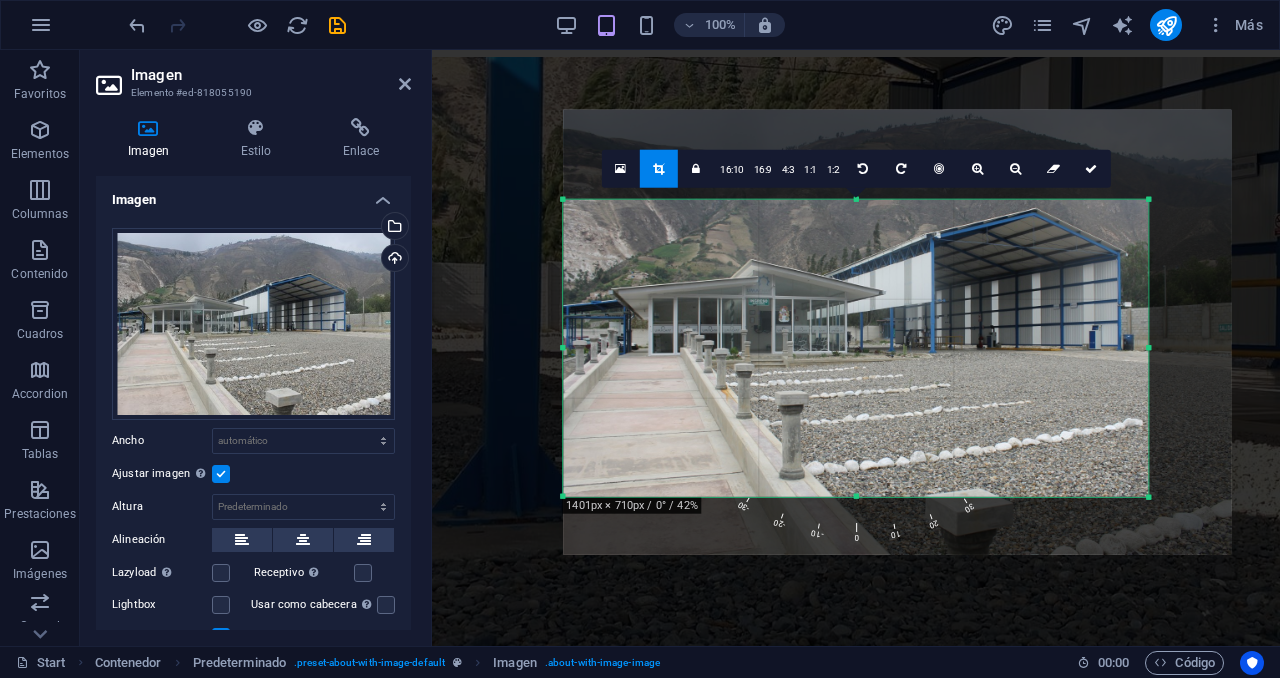 drag, startPoint x: 857, startPoint y: 524, endPoint x: 851, endPoint y: 465, distance: 59.3043 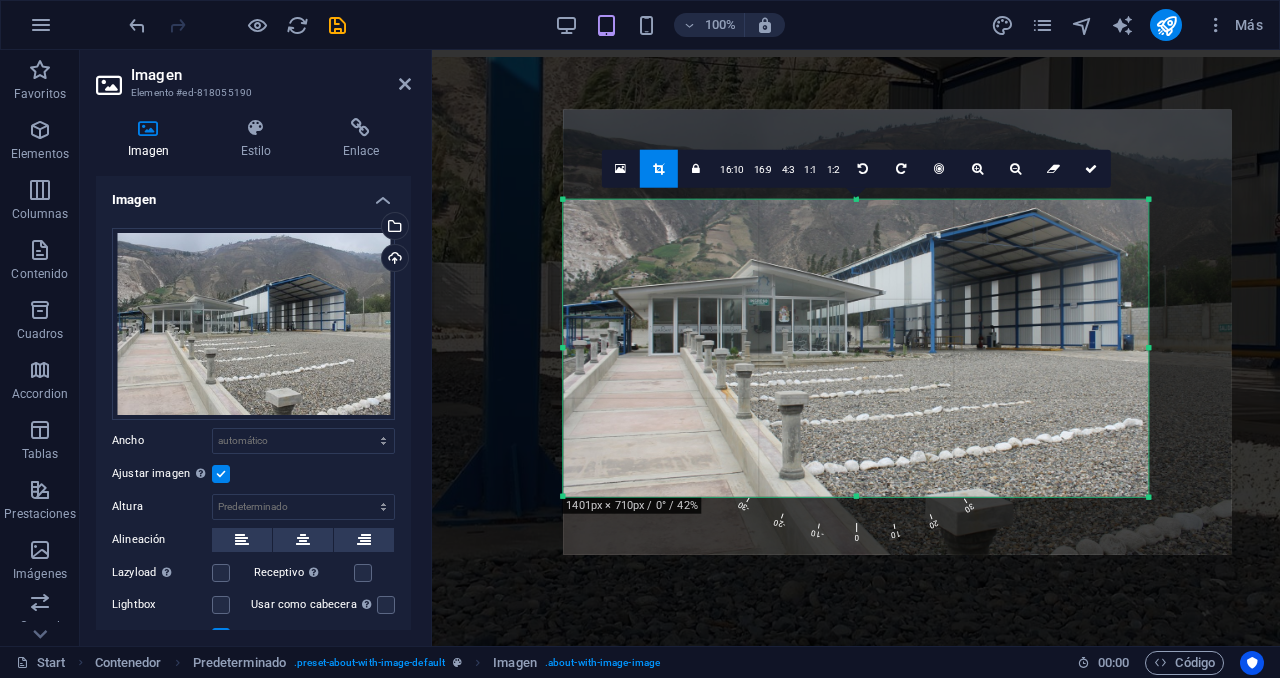 click on "180 170 160 150 140 130 120 110 100 90 80 70 60 50 40 30 20 10 0 -10 -20 -30 -40 -50 -60 -70 -80 -90 -100 -110 -120 -130 -140 -150 -160 -170 1401px × 710px / 0° / 42% 16:10 16:9 4:3 1:1 1:2 0" at bounding box center (855, 348) 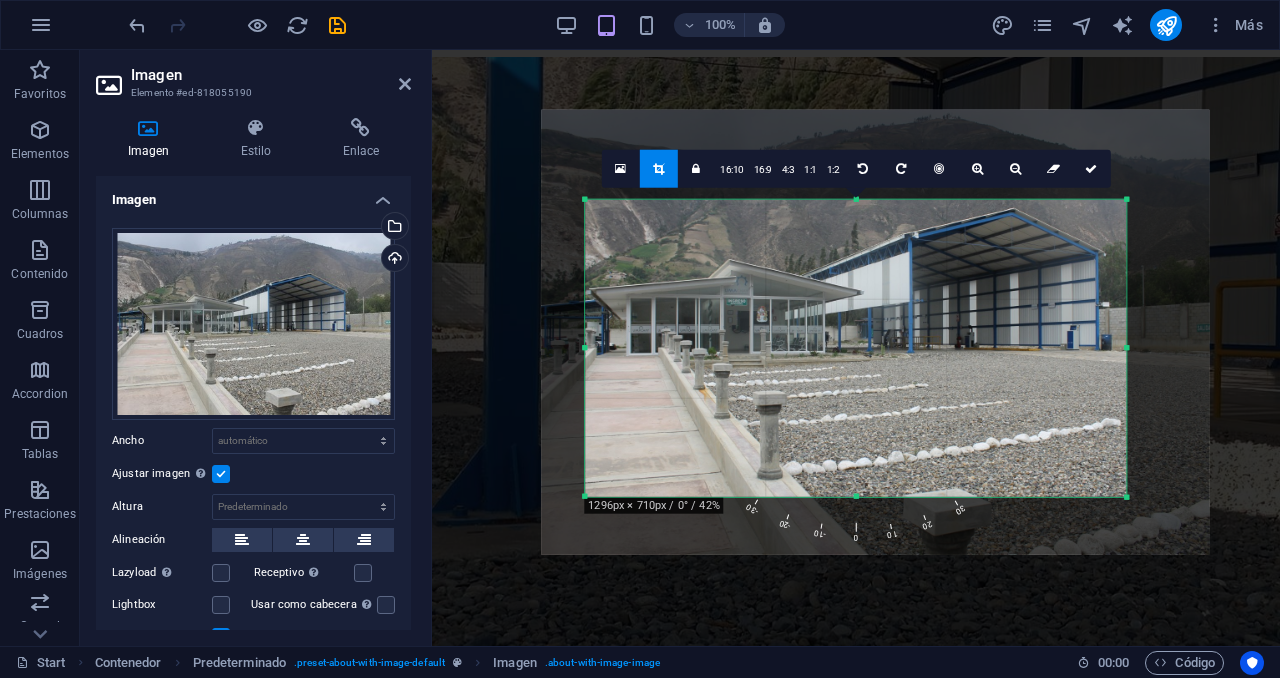 drag, startPoint x: 562, startPoint y: 351, endPoint x: 607, endPoint y: 346, distance: 45.276924 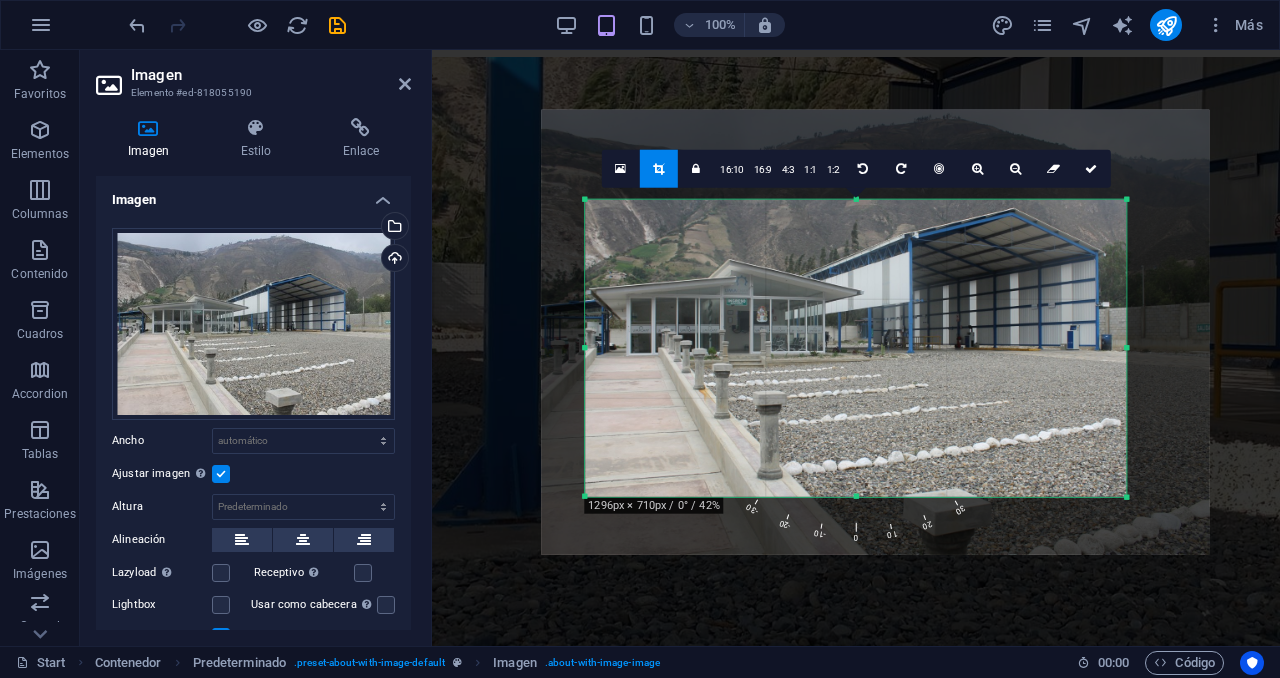 click on "180 170 160 150 140 130 120 110 100 90 80 70 60 50 40 30 20 10 0 -10 -20 -30 -40 -50 -60 -70 -80 -90 -100 -110 -120 -130 -140 -150 -160 -170 1296px × 710px / 0° / 42% 16:10 16:9 4:3 1:1 1:2 0" at bounding box center [855, 348] 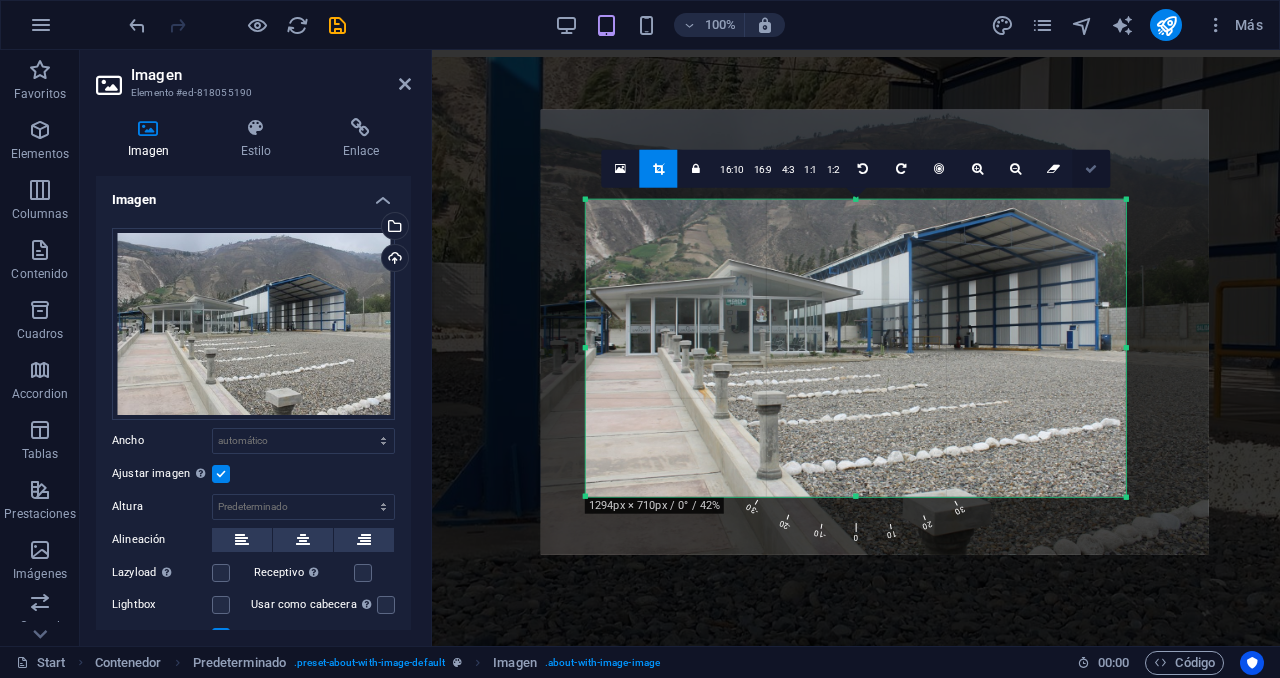 click at bounding box center [1091, 169] 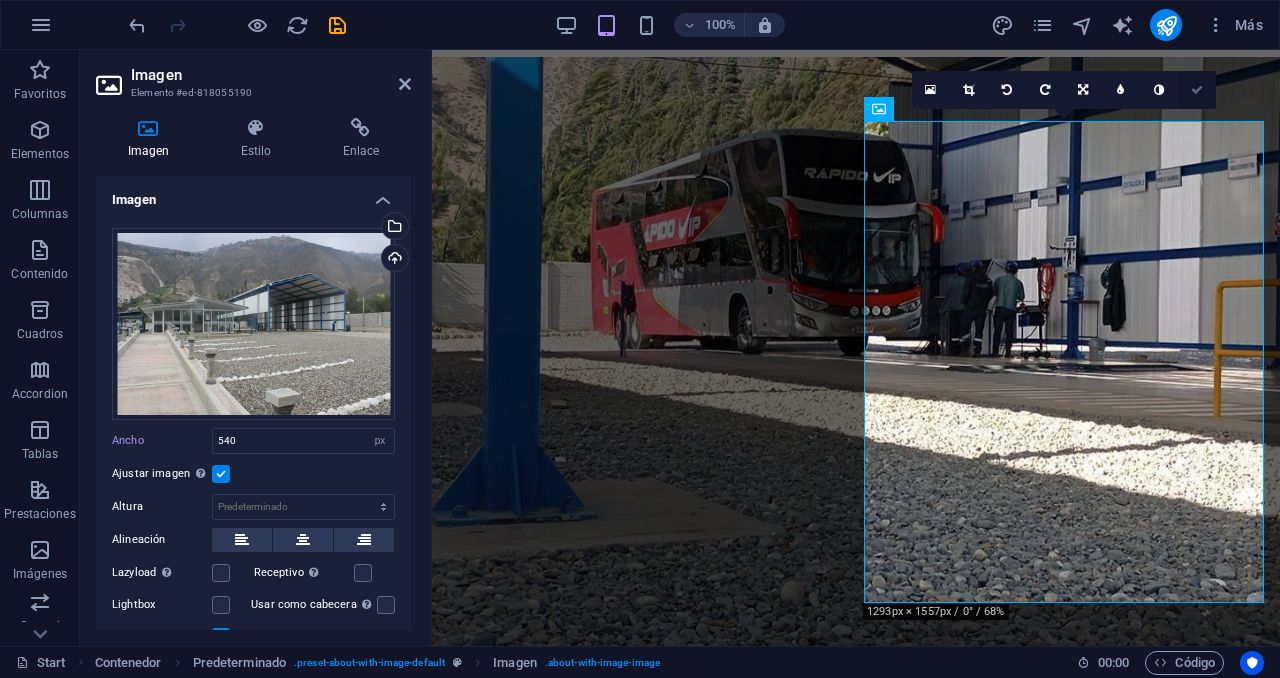 click at bounding box center (1197, 90) 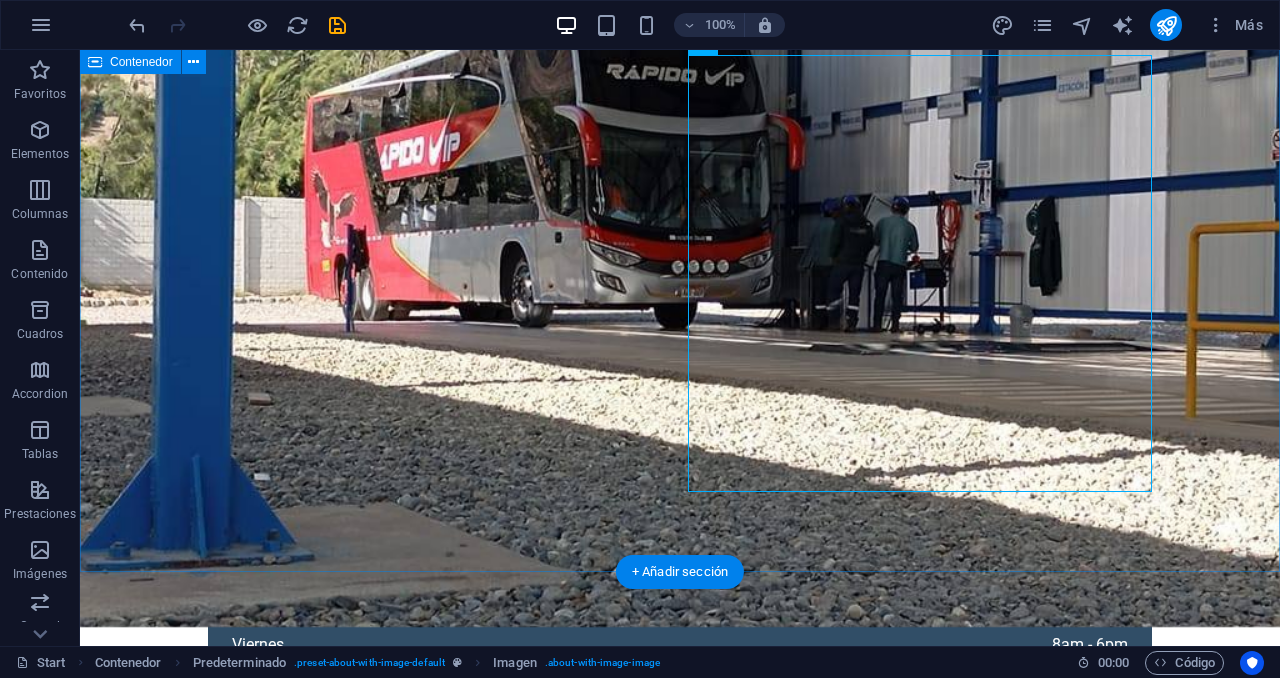 click on "Sobre nosotros Inspección Técnica Vehicular Profesional [COMPANY], fundado en [YEAR], es el primer Centro de Inspección Técnica Vehicular de [CITY] autorizado por el Ministerio de Transportes y Comunicaciones y referente en el Callejón de Huaylas. Nuestra planta mixta atiende vehículos livianos y pesados de todas las categorías. Además, contamos con  la mejor infraestructura y equipos de primer nivel adecuados y adaptados al cuidado del medio ambiente y la seguridad. Con nuestros equipos y personal altamente capacitado, aplicamos protocolos homologados para revisar emisiones, frenos, suspensión, luces y chasis. Al finalizar, recibirás un informe claro y recomendaciones precisas, garantizando tu seguridad y el cuidado del medio ambiente. Agenda tu inspección" at bounding box center [680, 1890] 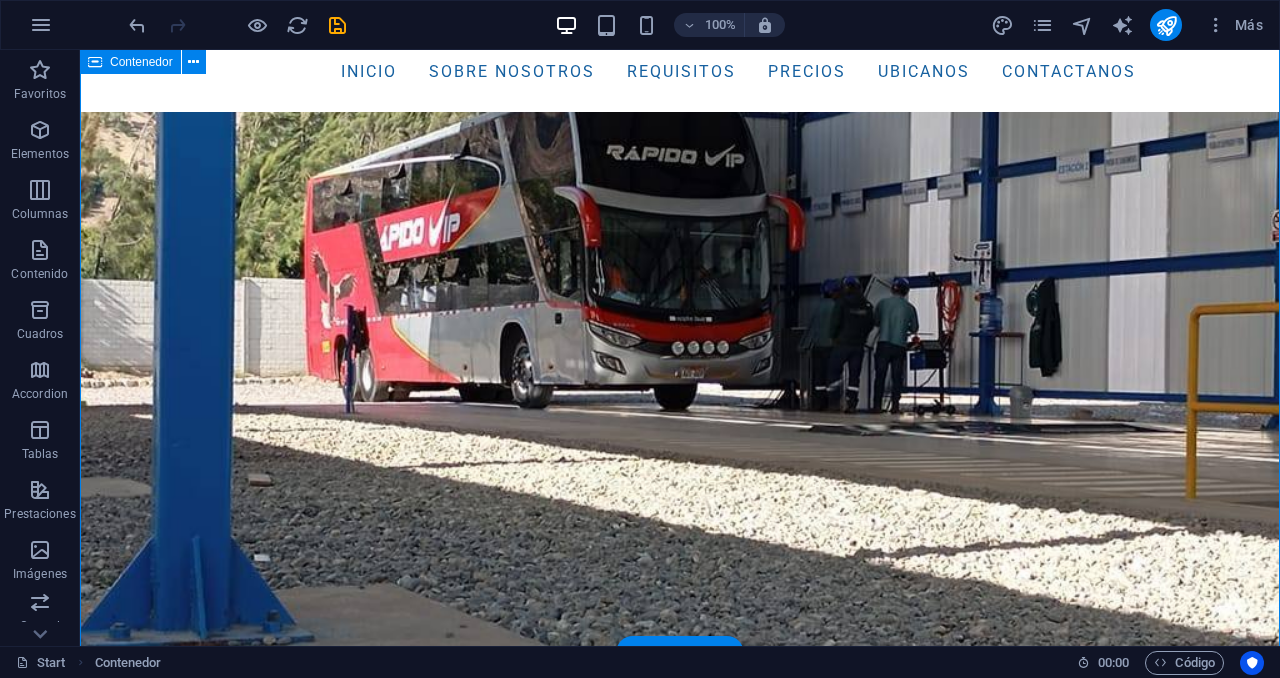 scroll, scrollTop: 816, scrollLeft: 0, axis: vertical 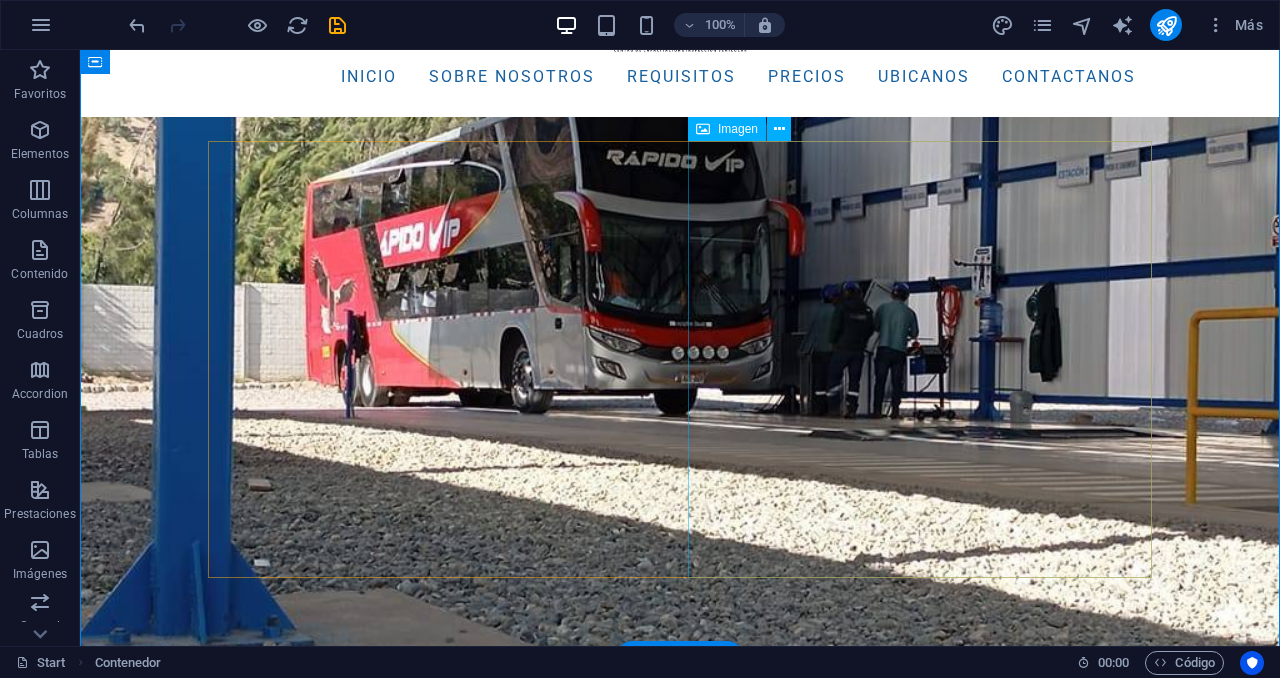 click at bounding box center [352, 2094] 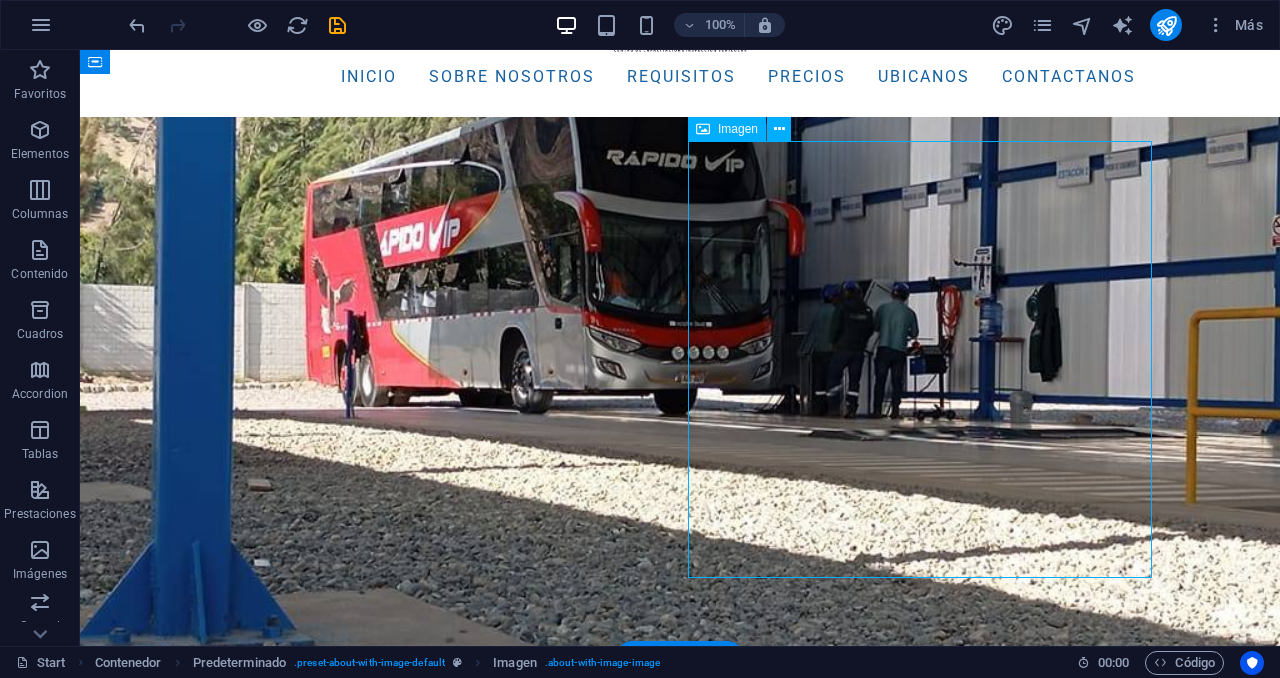 click at bounding box center (352, 2094) 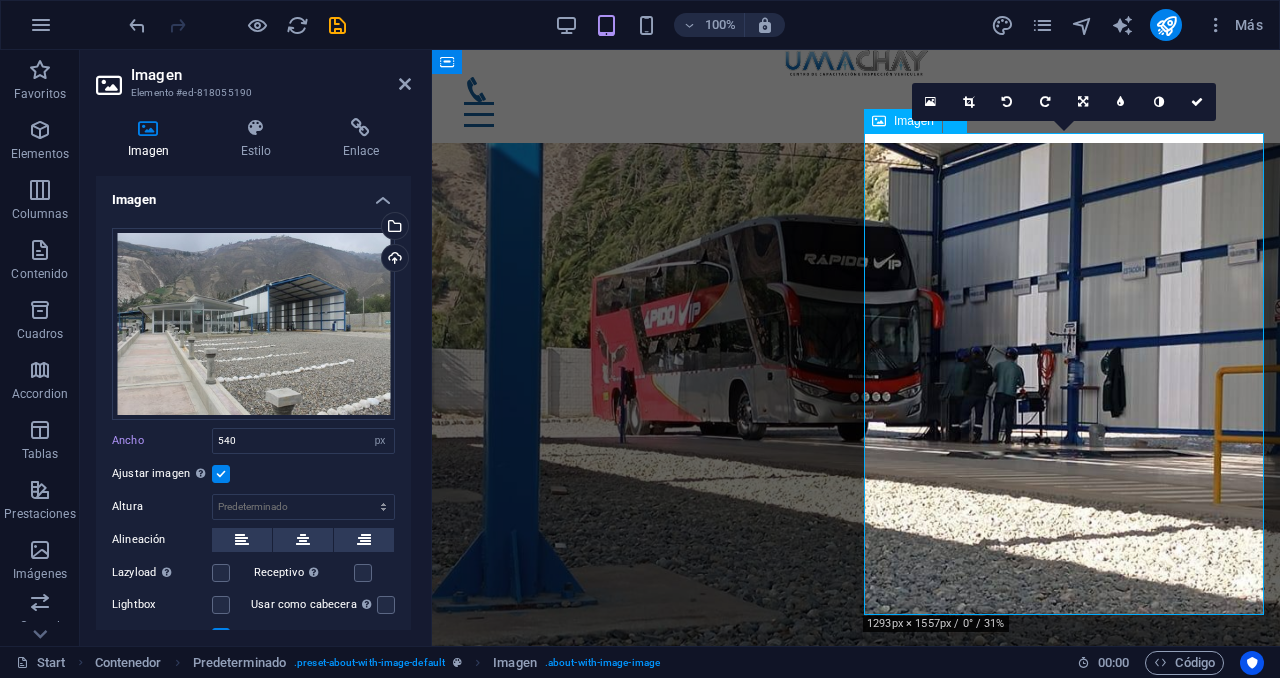 scroll, scrollTop: 890, scrollLeft: 0, axis: vertical 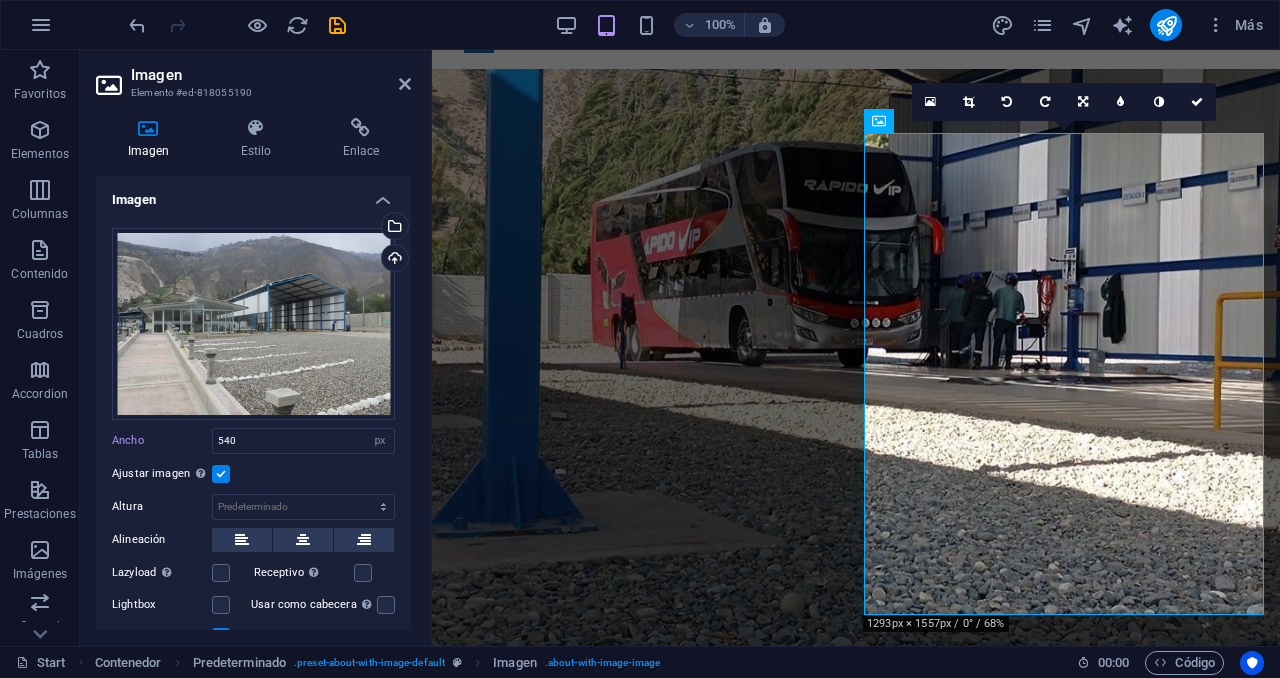 click at bounding box center [221, 474] 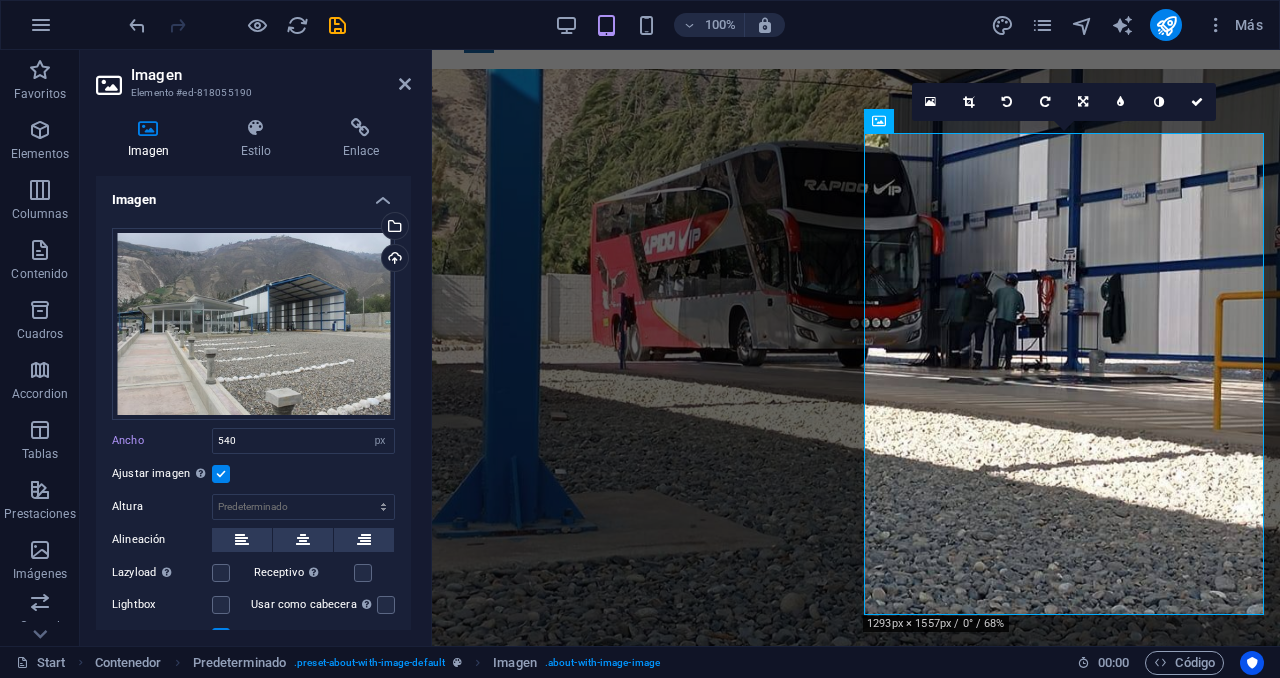 click on "Ajustar imagen Ajustar imagen automáticamente a un ancho y alto fijo" at bounding box center (0, 0) 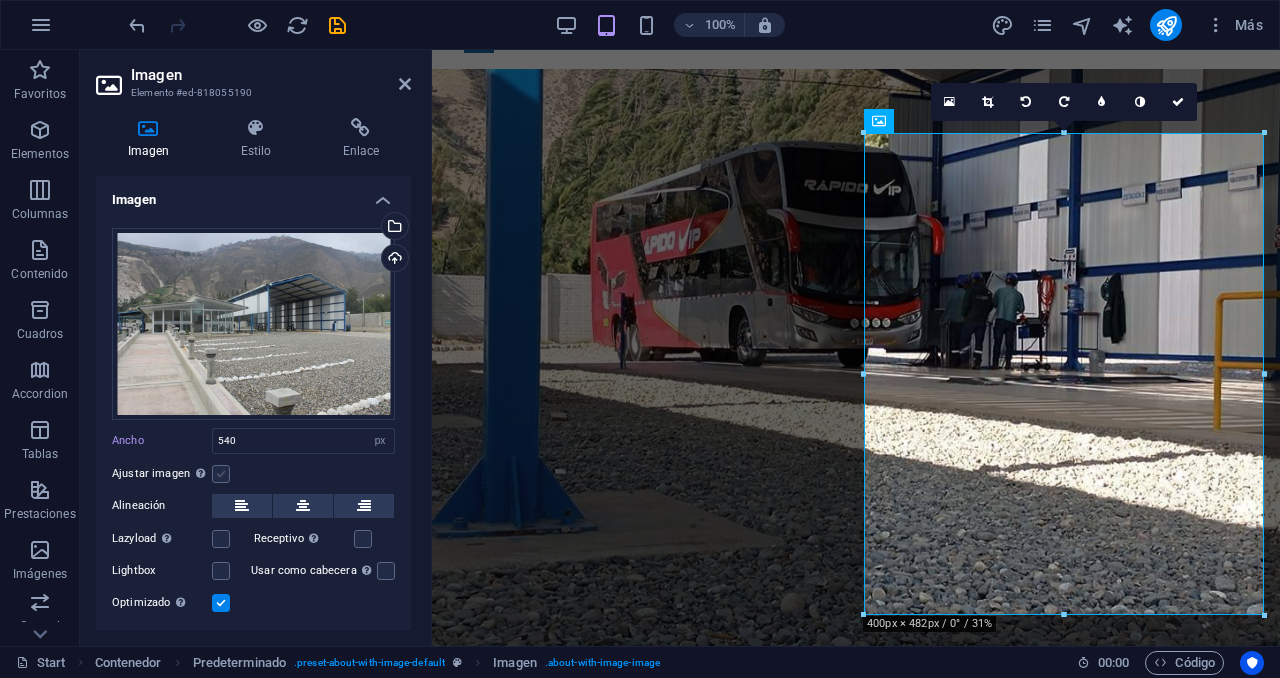 click at bounding box center (221, 474) 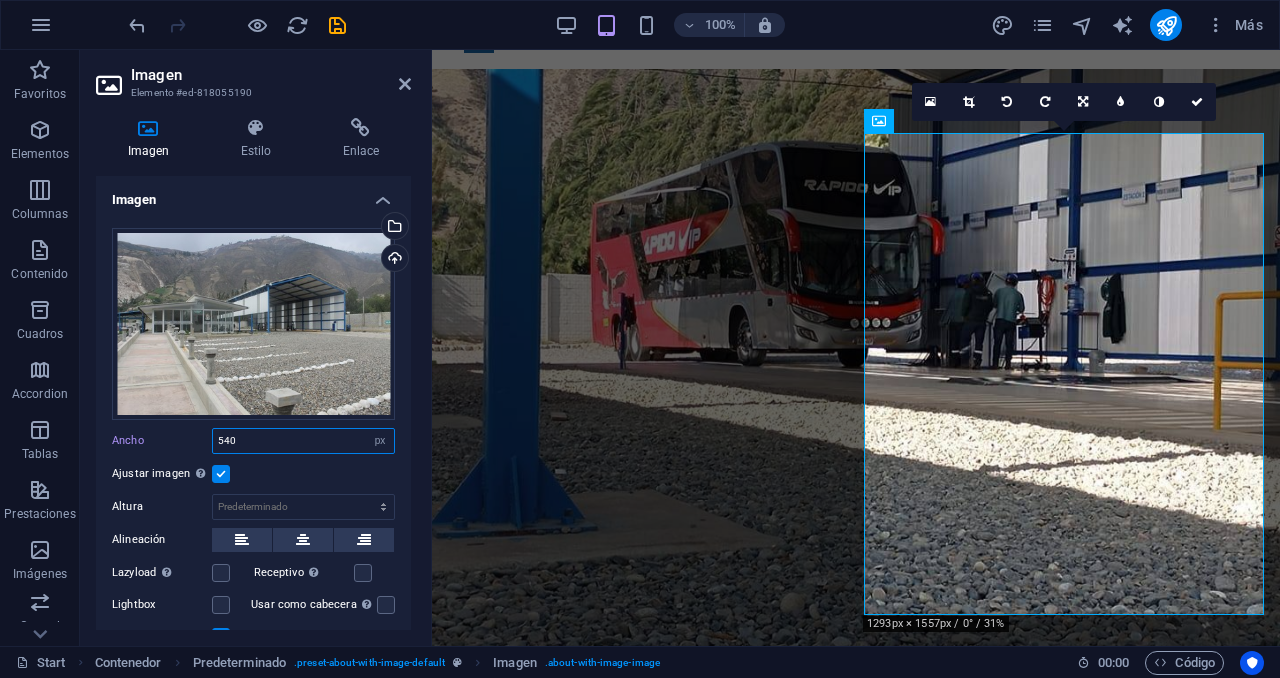 click on "540" at bounding box center (303, 441) 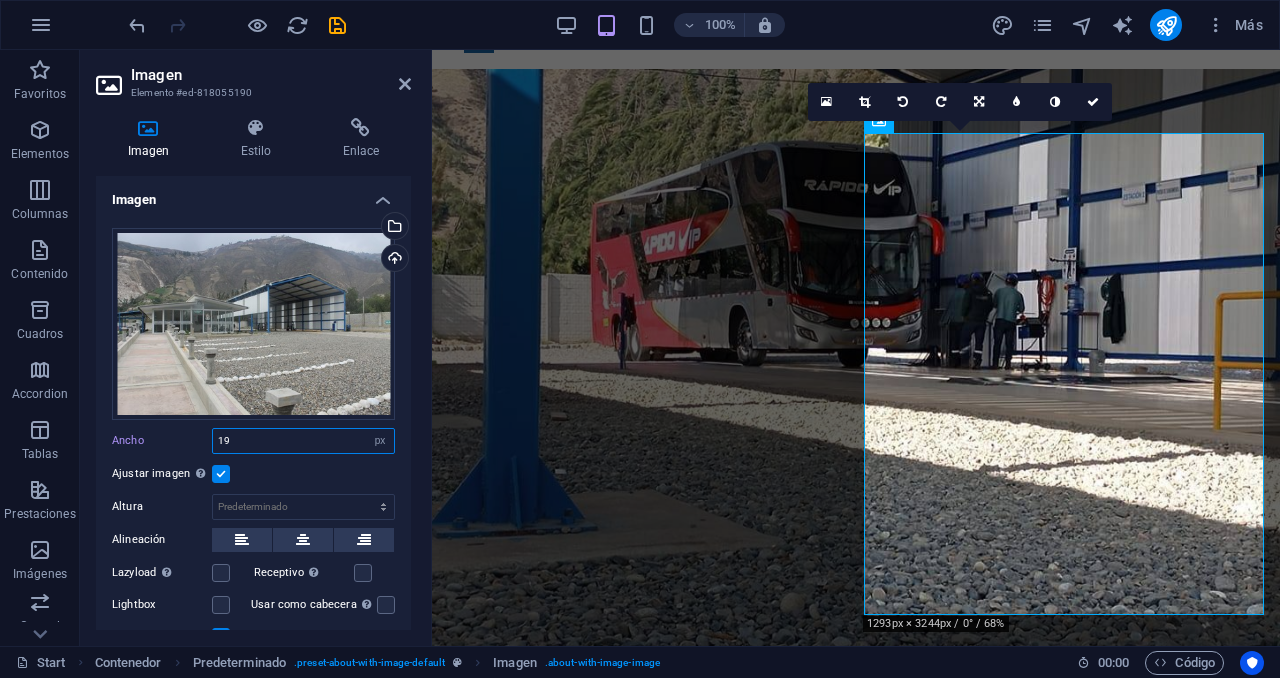 type on "1" 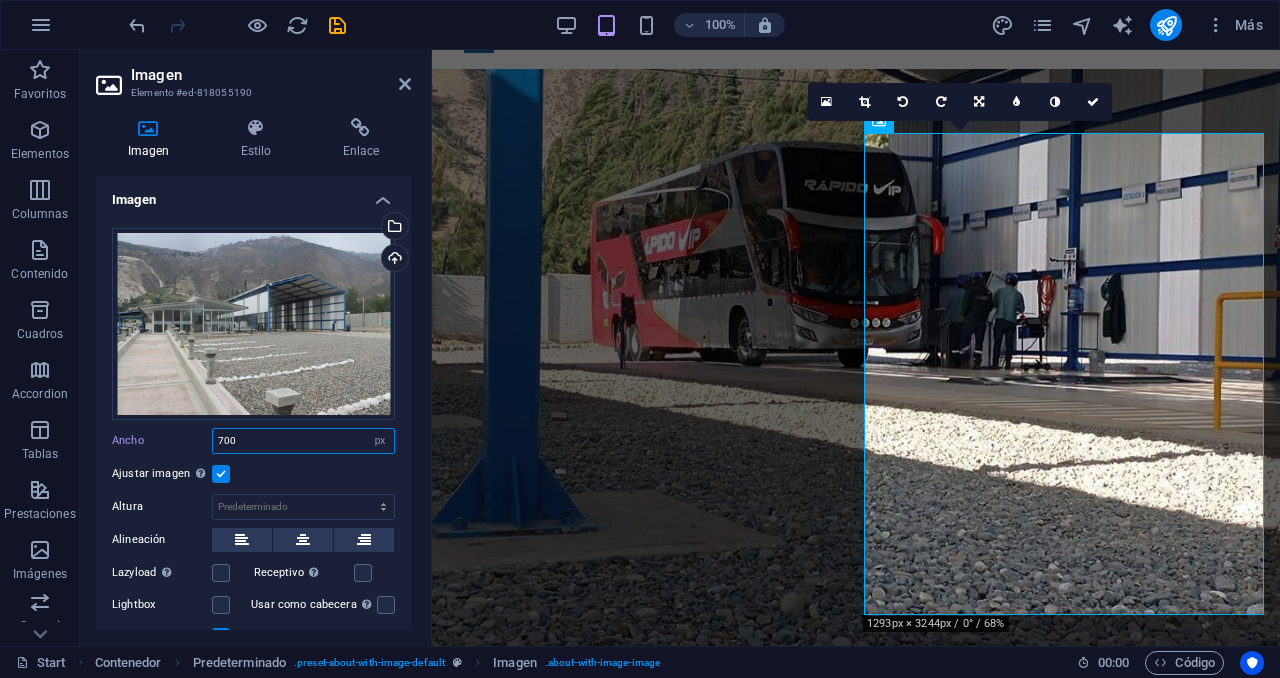 type on "700" 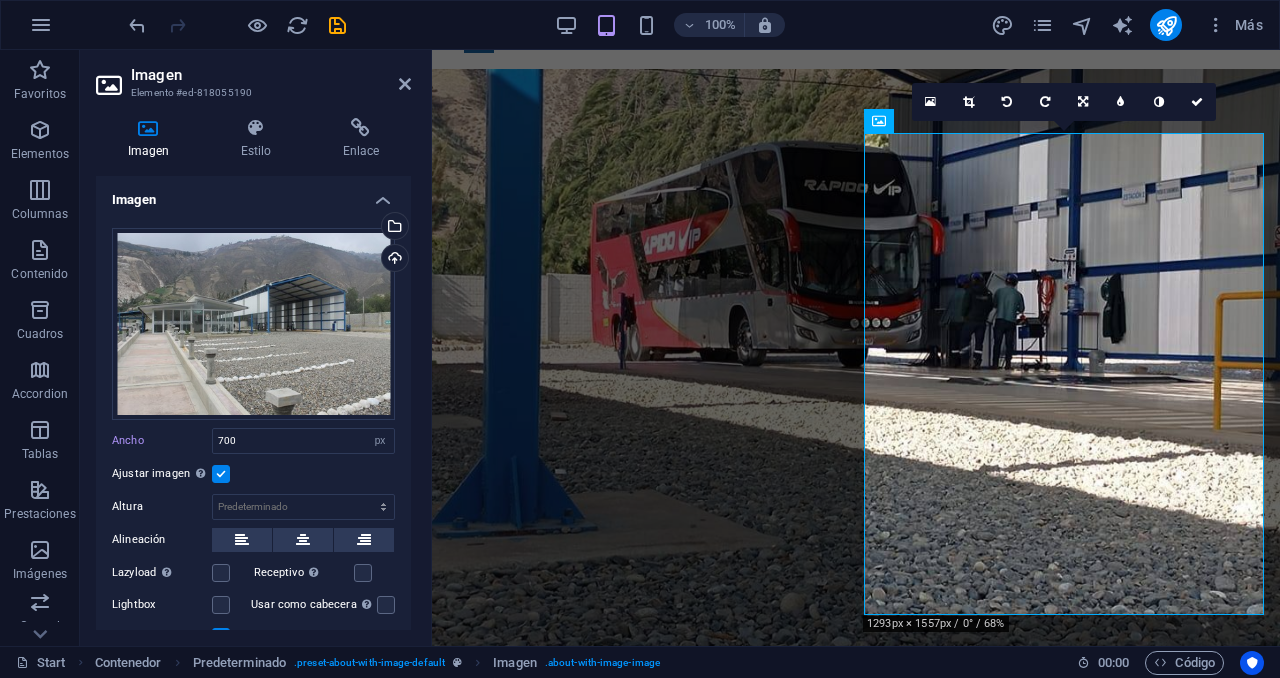 click on "Ajustar imagen Ajustar imagen automáticamente a un ancho y alto fijo" at bounding box center (253, 474) 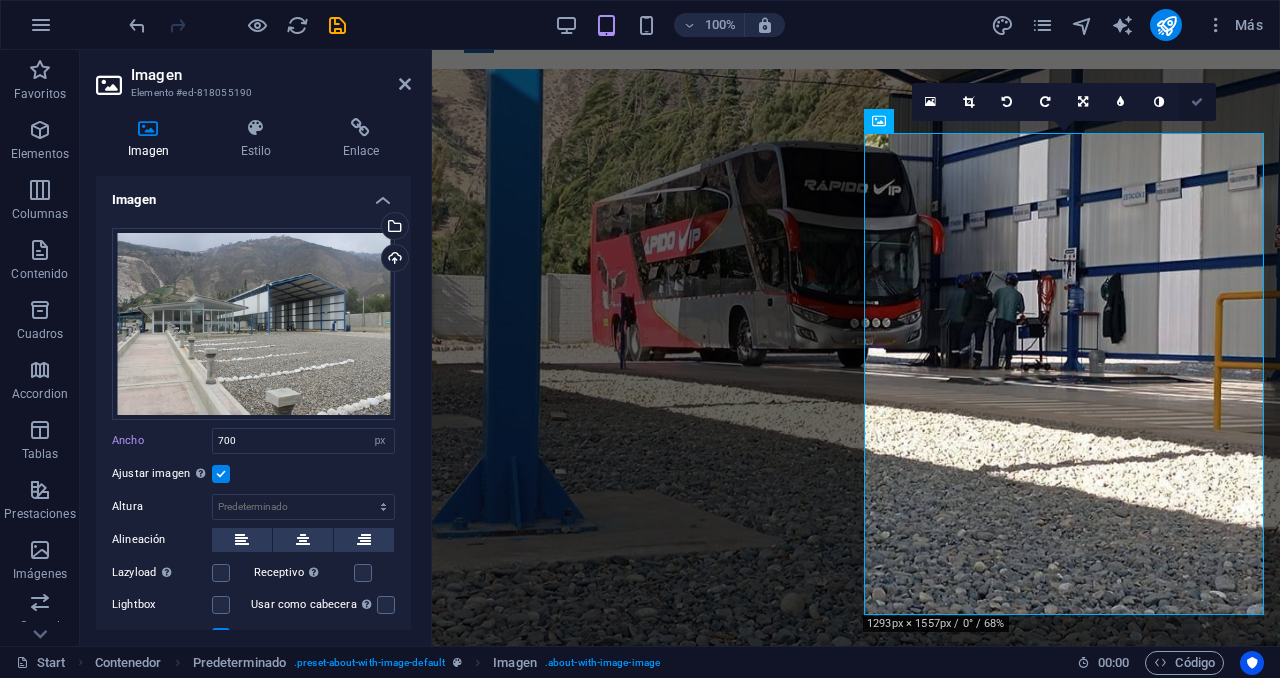 click at bounding box center [1197, 102] 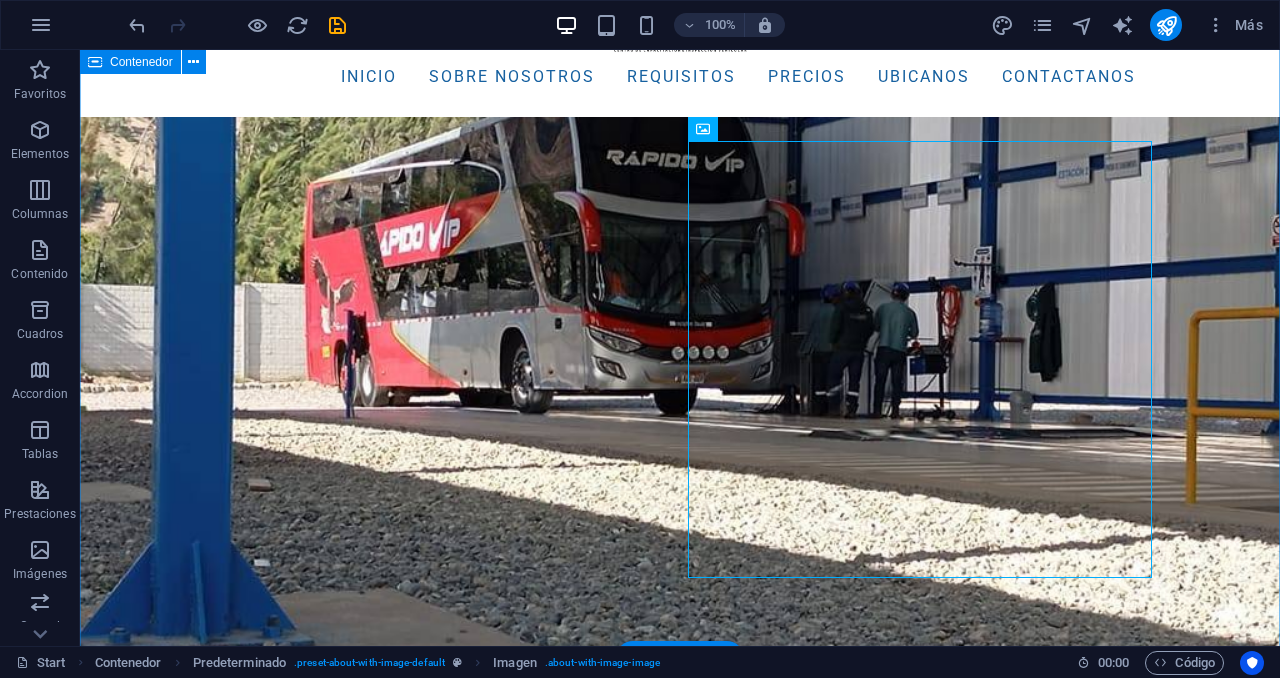 click on "Sobre nosotros Inspección Técnica Vehicular Profesional [COMPANY], fundado en [YEAR], es el primer Centro de Inspección Técnica Vehicular de [CITY] autorizado por el Ministerio de Transportes y Comunicaciones y referente en el Callejón de Huaylas. Nuestra planta mixta atiende vehículos livianos y pesados de todas las categorías. Además, contamos con  la mejor infraestructura y equipos de primer nivel adecuados y adaptados al cuidado del medio ambiente y la seguridad. Con nuestros equipos y personal altamente capacitado, aplicamos protocolos homologados para revisar emisiones, frenos, suspensión, luces y chasis. Al finalizar, recibirás un informe claro y recomendaciones precisas, garantizando tu seguridad y el cuidado del medio ambiente. Agenda tu inspección" at bounding box center [680, 1902] 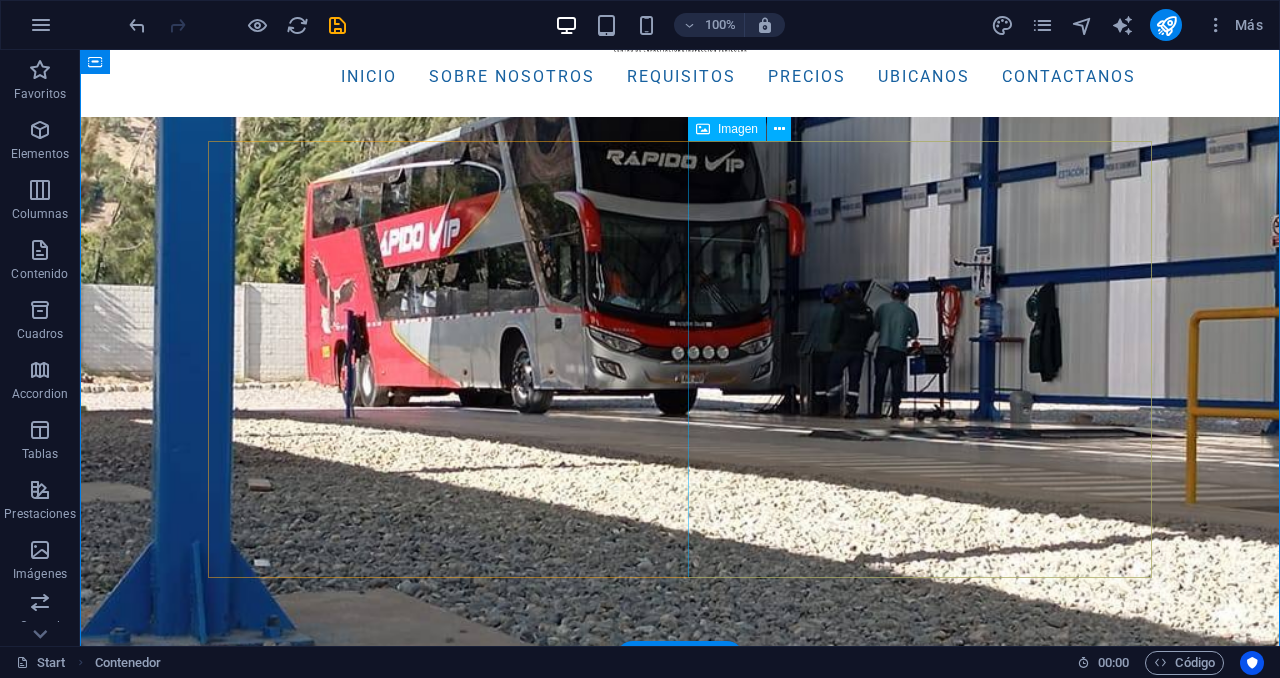 click at bounding box center (352, 2094) 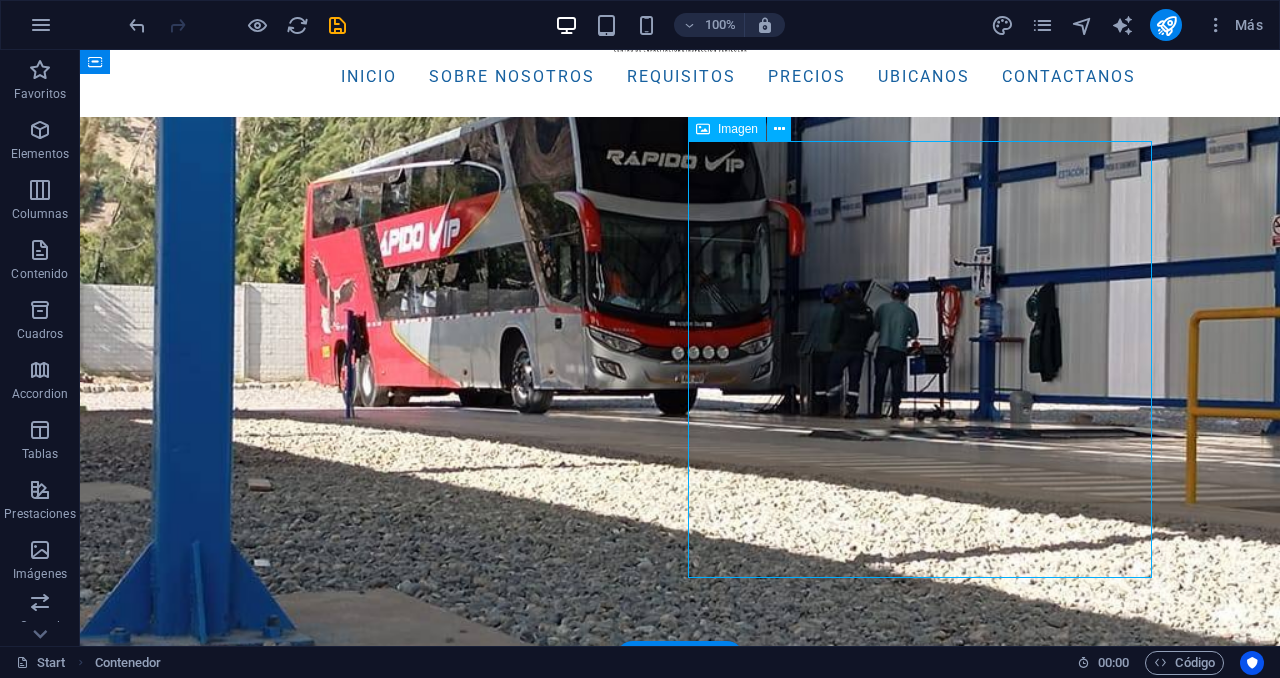 click at bounding box center [352, 2094] 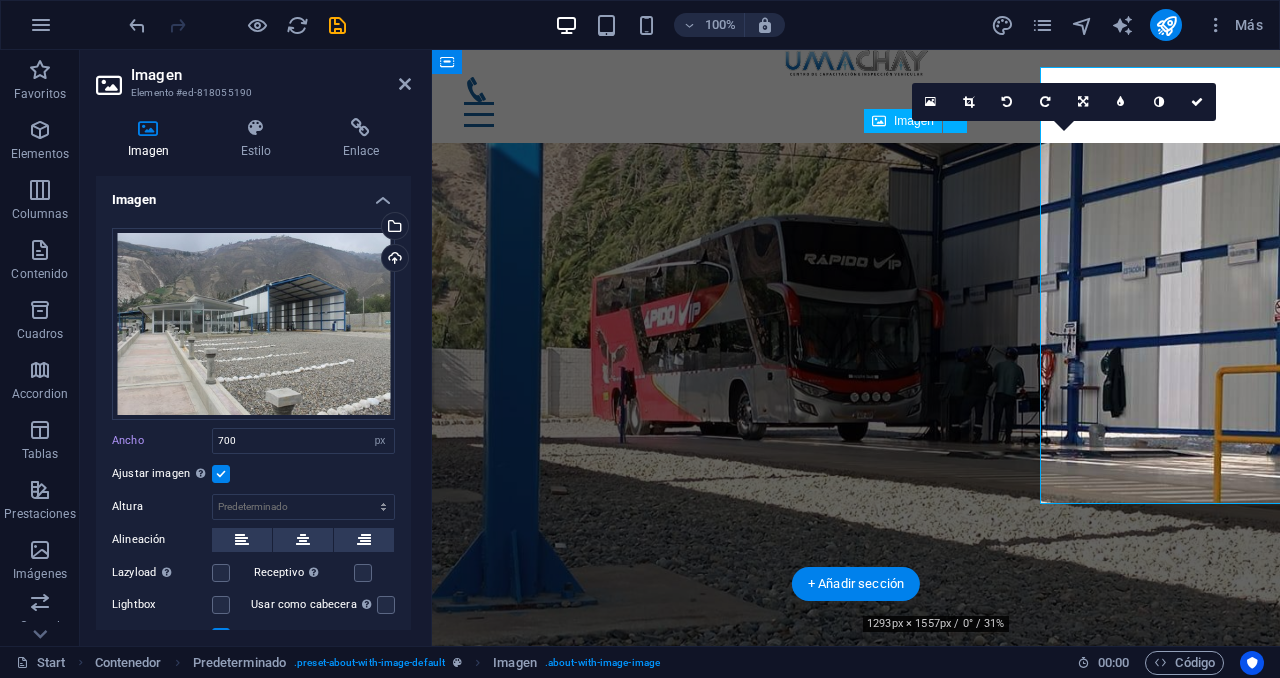 scroll, scrollTop: 890, scrollLeft: 0, axis: vertical 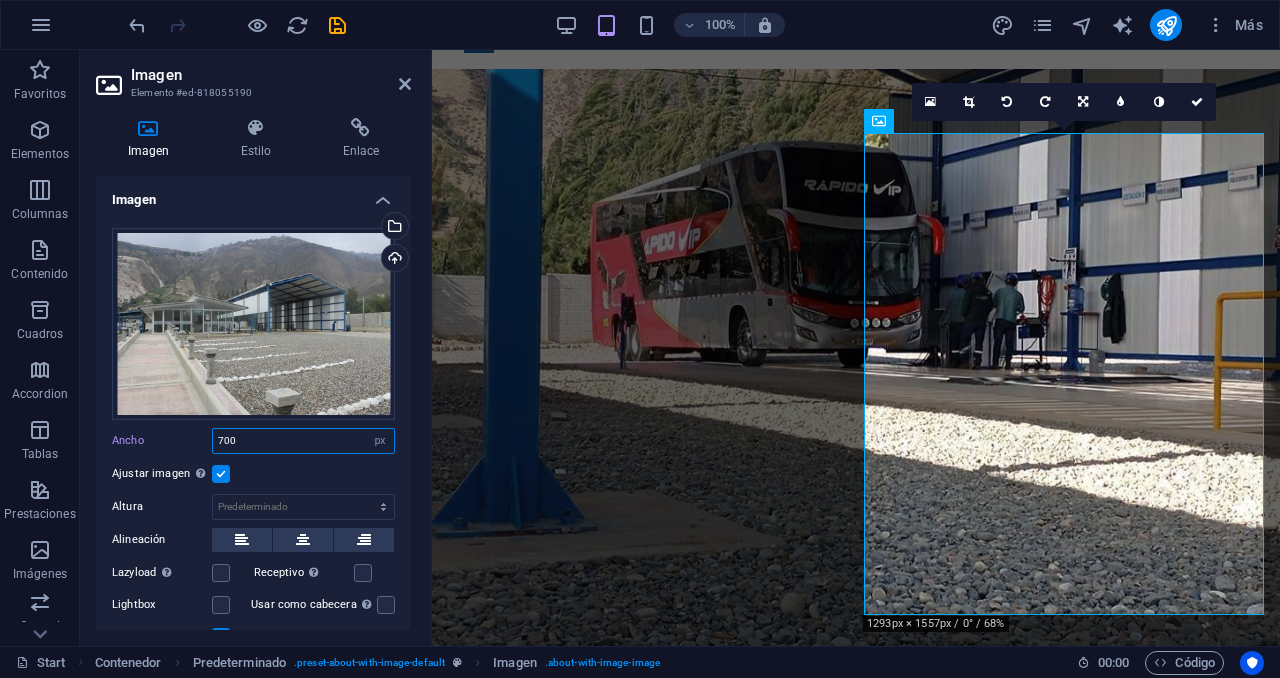 click on "700" at bounding box center (303, 441) 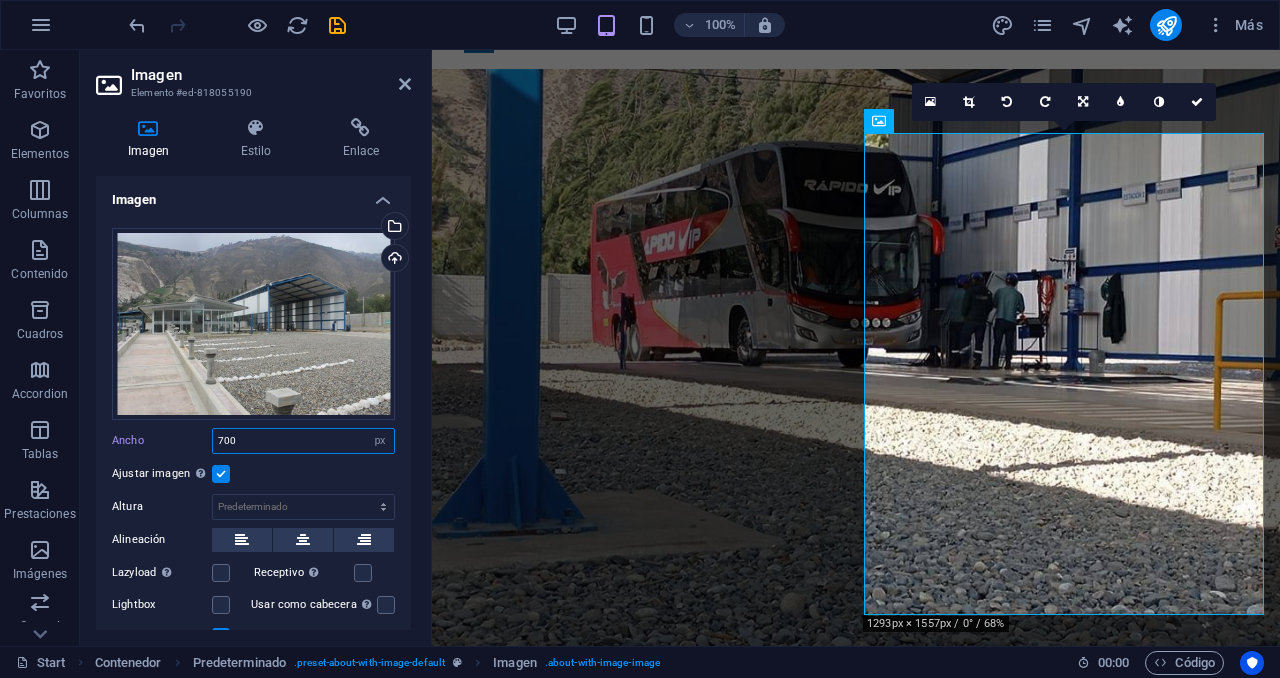 click on "700" at bounding box center [303, 441] 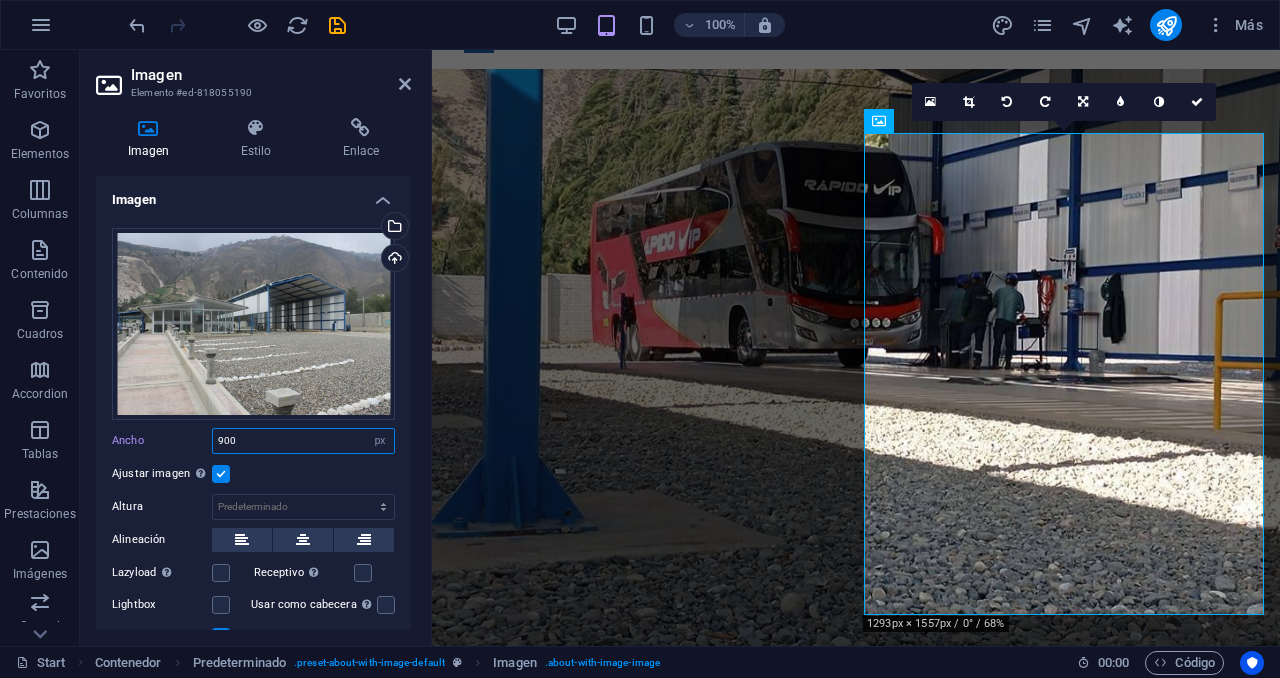 type on "900" 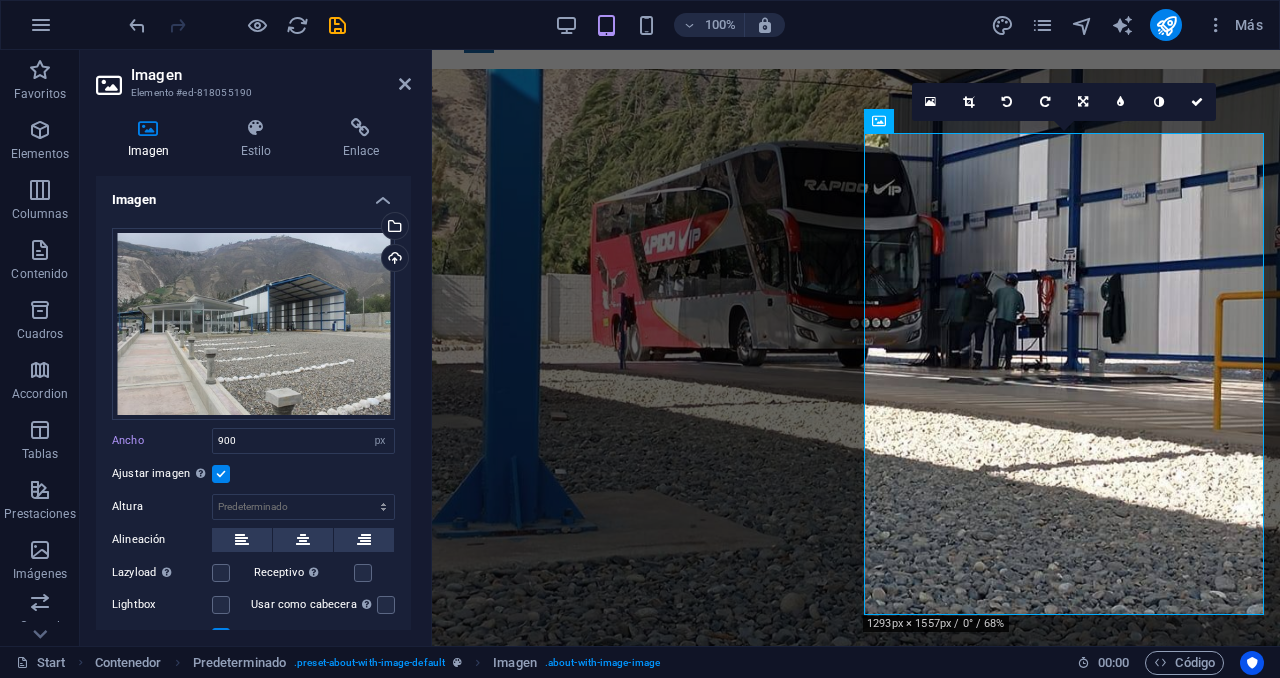 click on "Ajustar imagen Ajustar imagen automáticamente a un ancho y alto fijo" at bounding box center (253, 474) 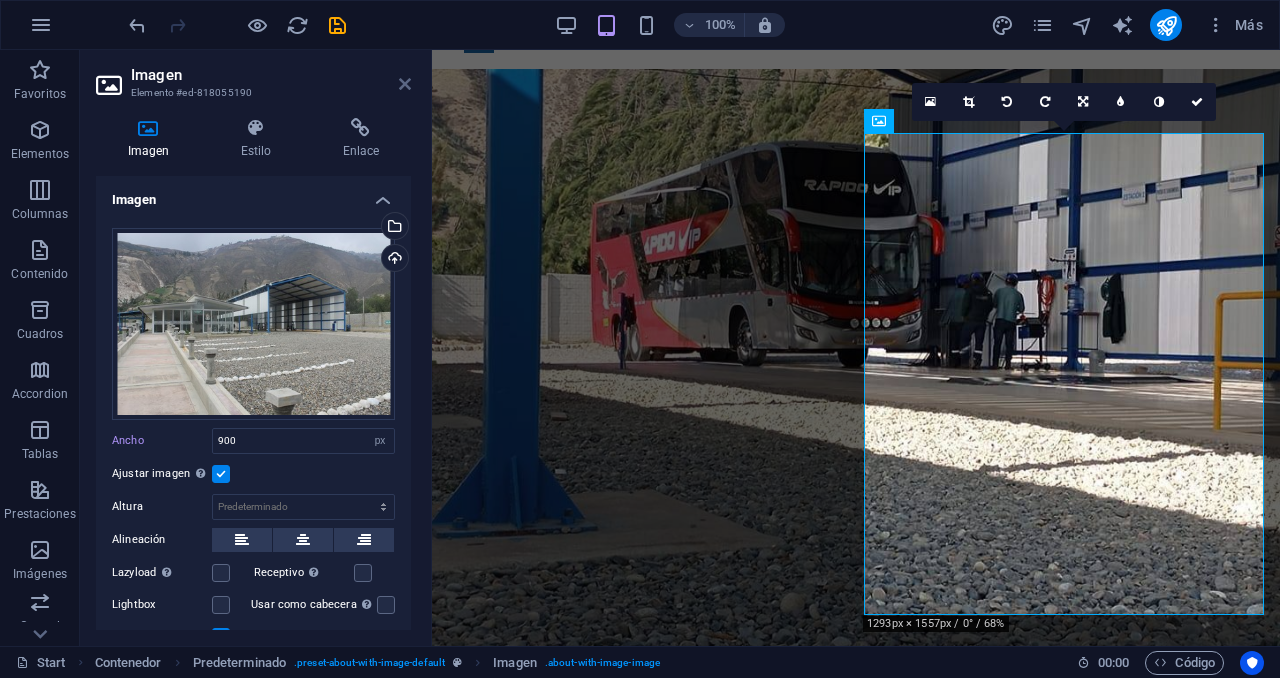 click at bounding box center [405, 84] 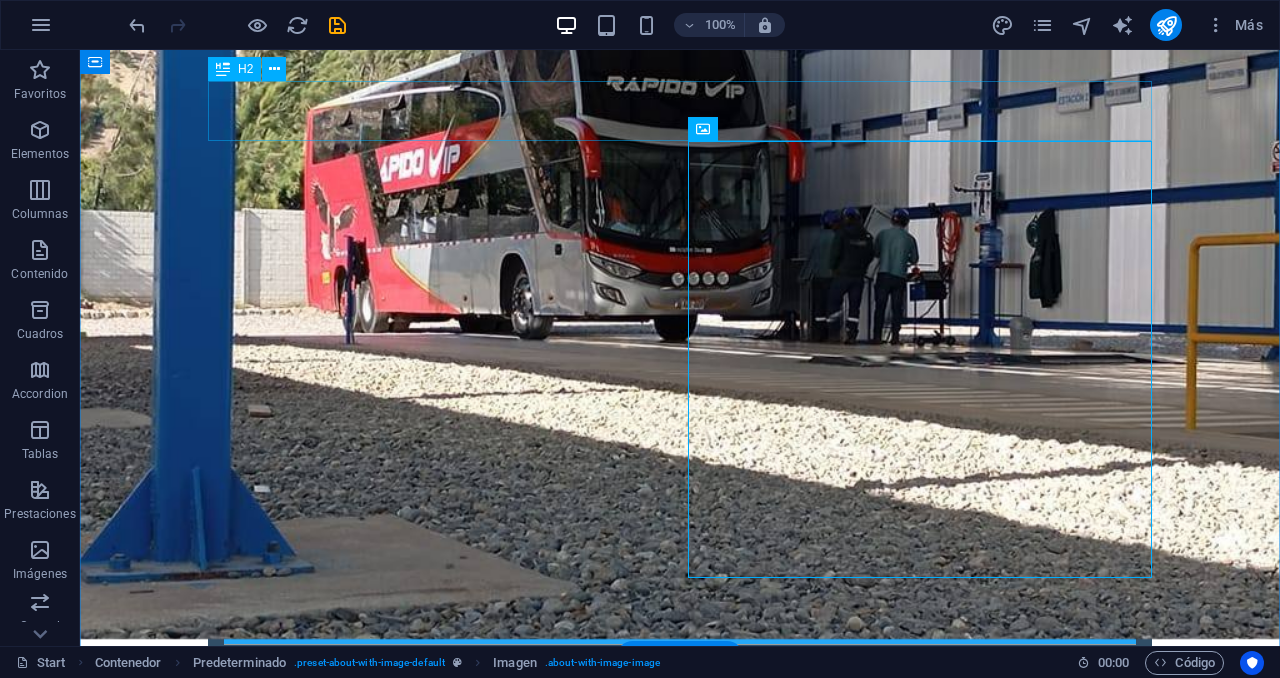 scroll, scrollTop: 816, scrollLeft: 0, axis: vertical 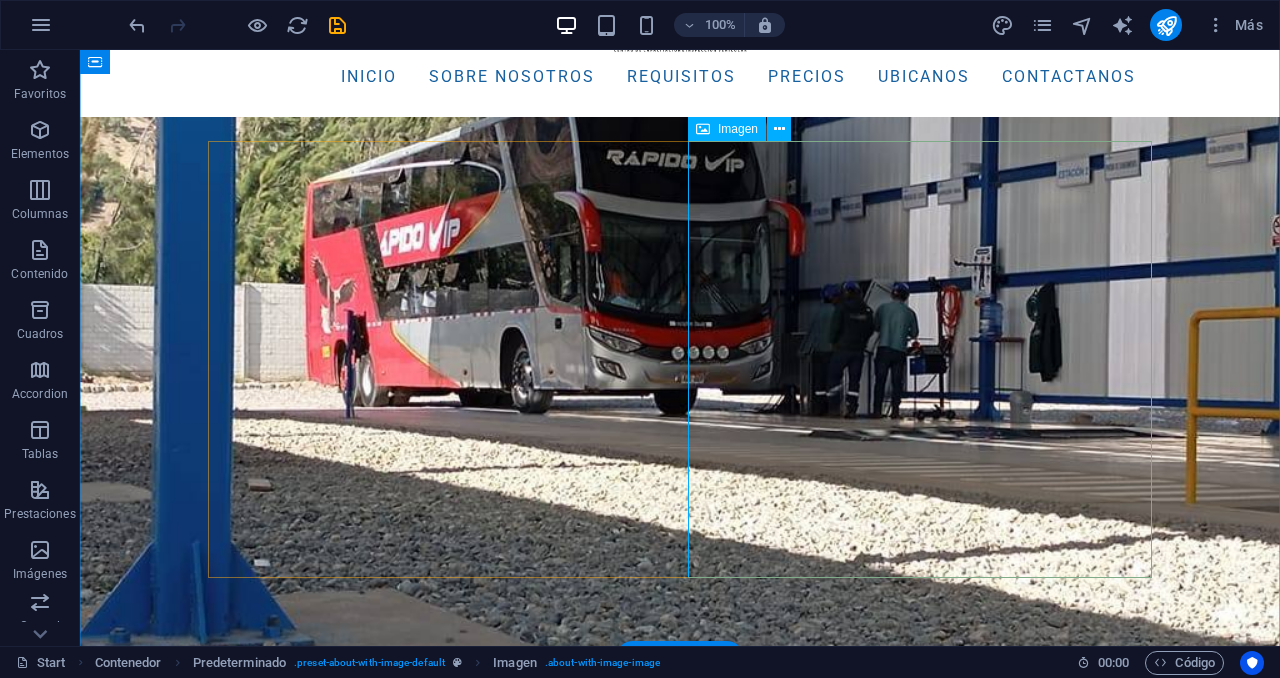 click at bounding box center [352, 2094] 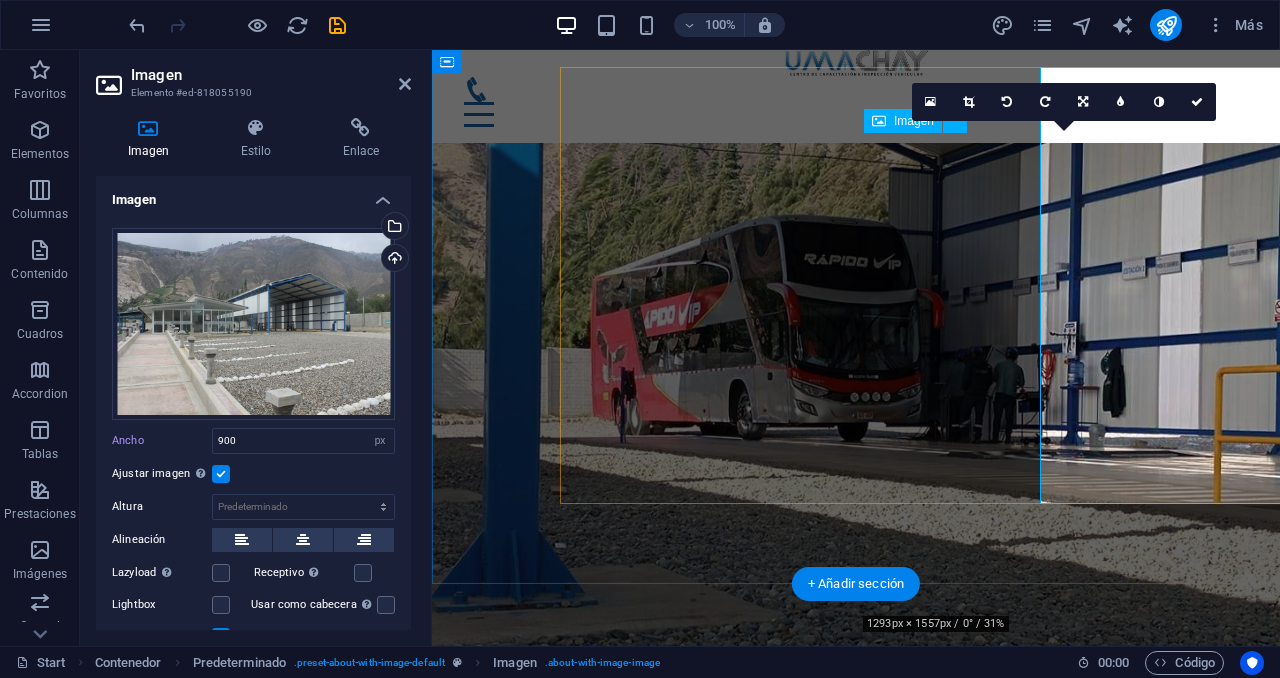 click at bounding box center [573, 2097] 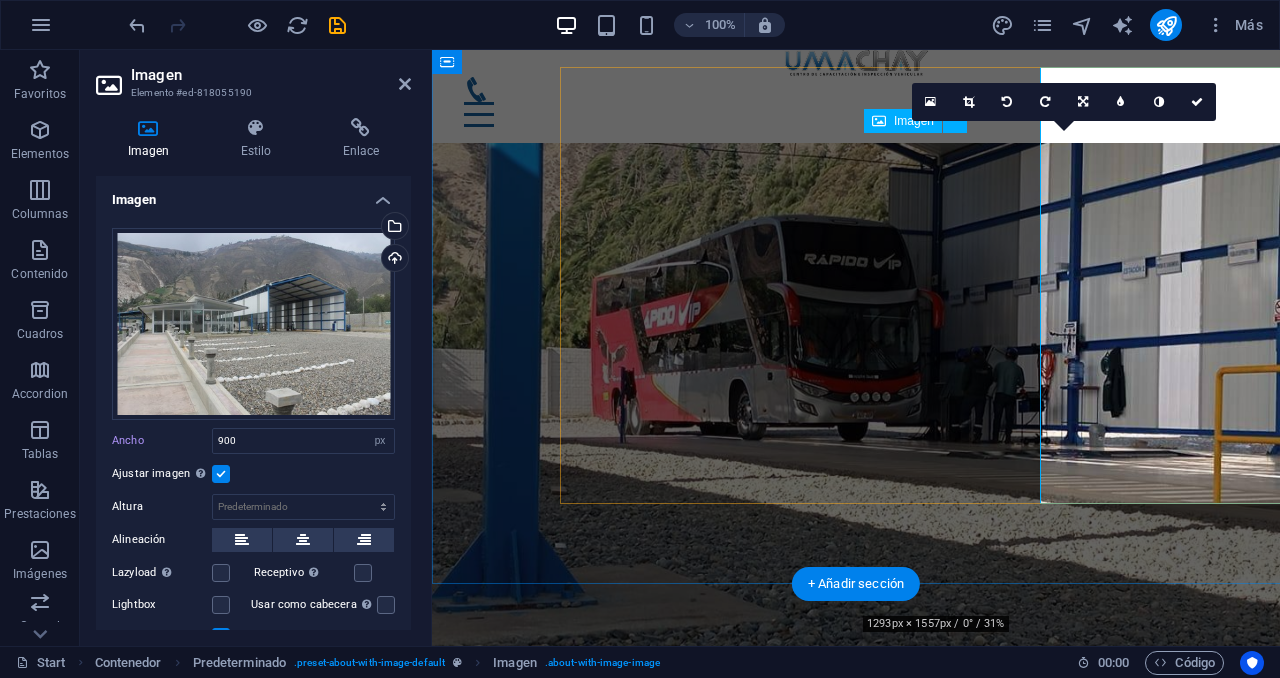 scroll, scrollTop: 890, scrollLeft: 0, axis: vertical 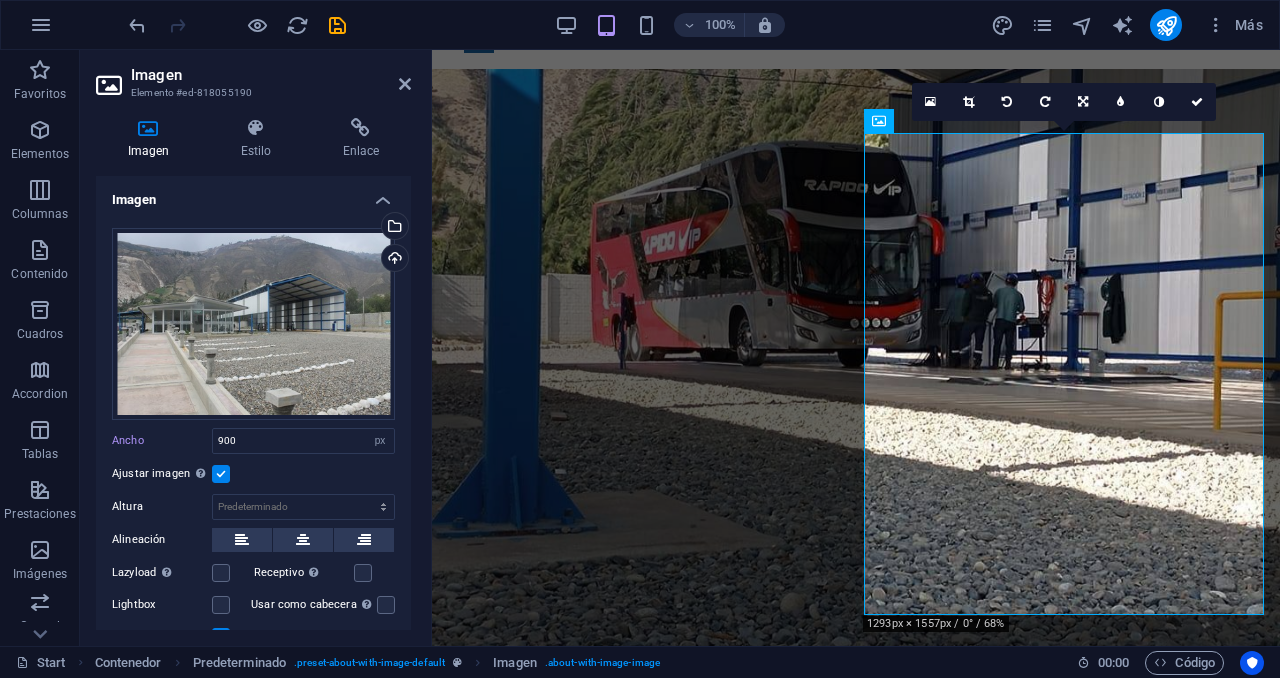 click on "Ajustar imagen Ajustar imagen automáticamente a un ancho y alto fijo" at bounding box center (253, 474) 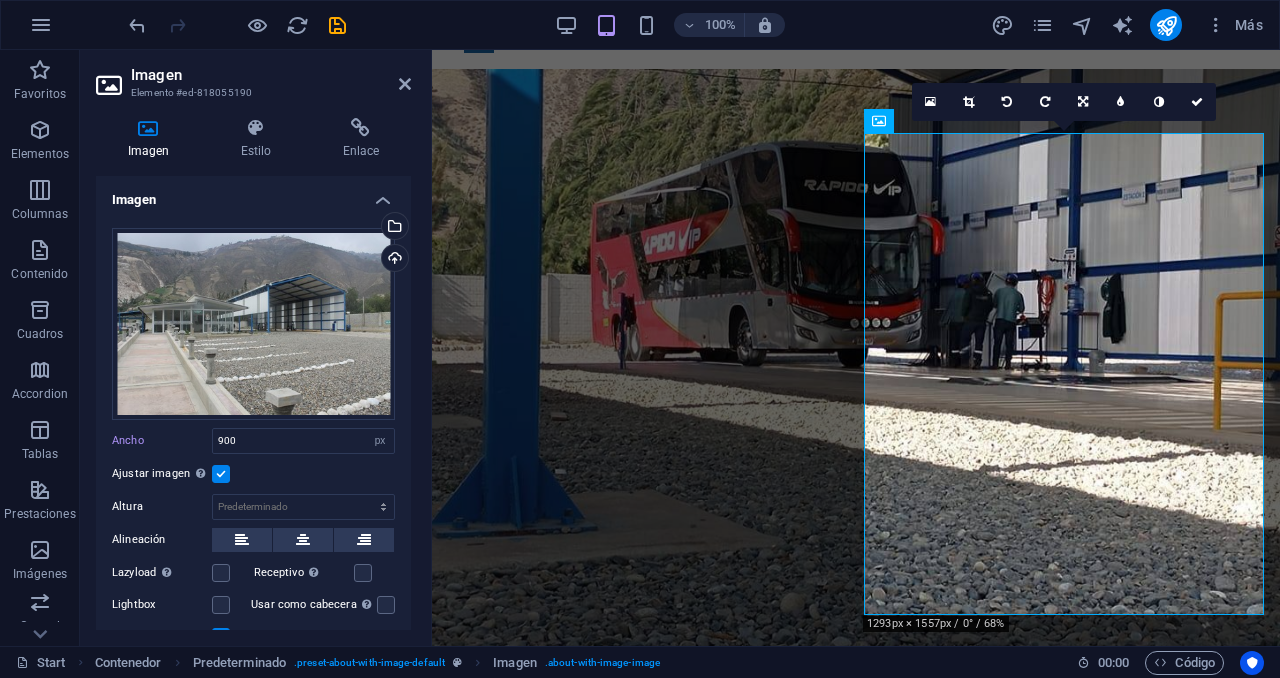 click on "Ajustar imagen Ajustar imagen automáticamente a un ancho y alto fijo" at bounding box center (0, 0) 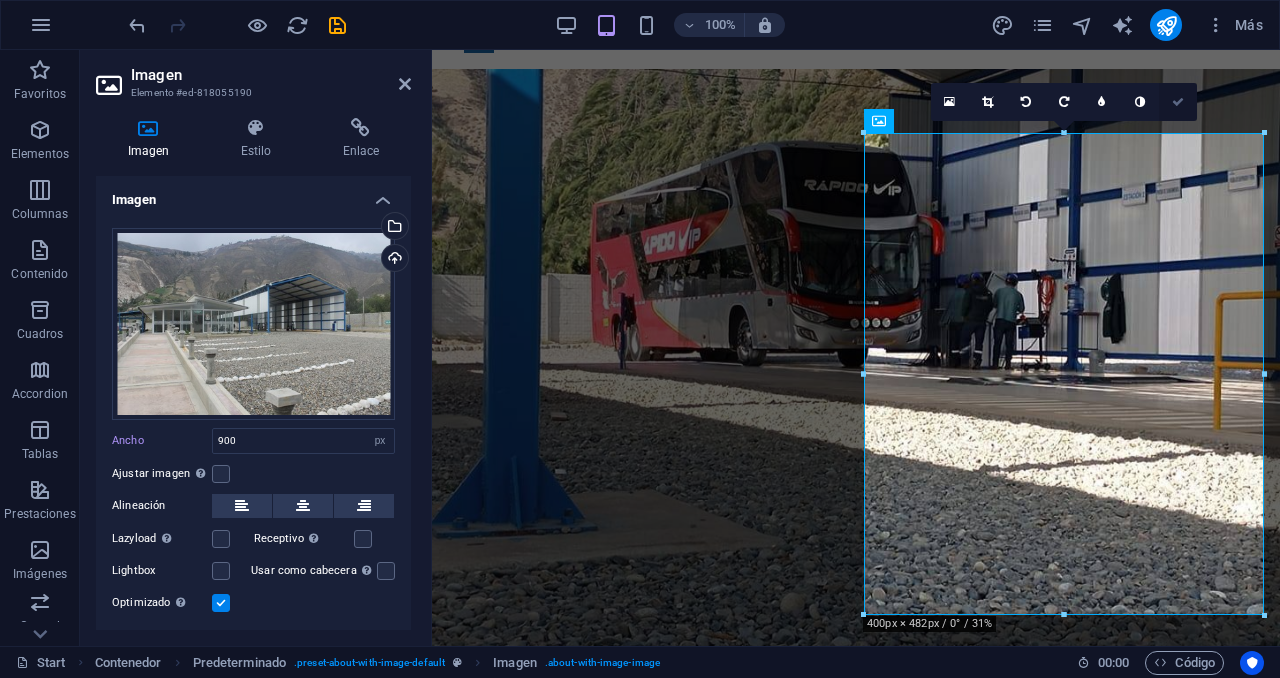 click at bounding box center (1178, 102) 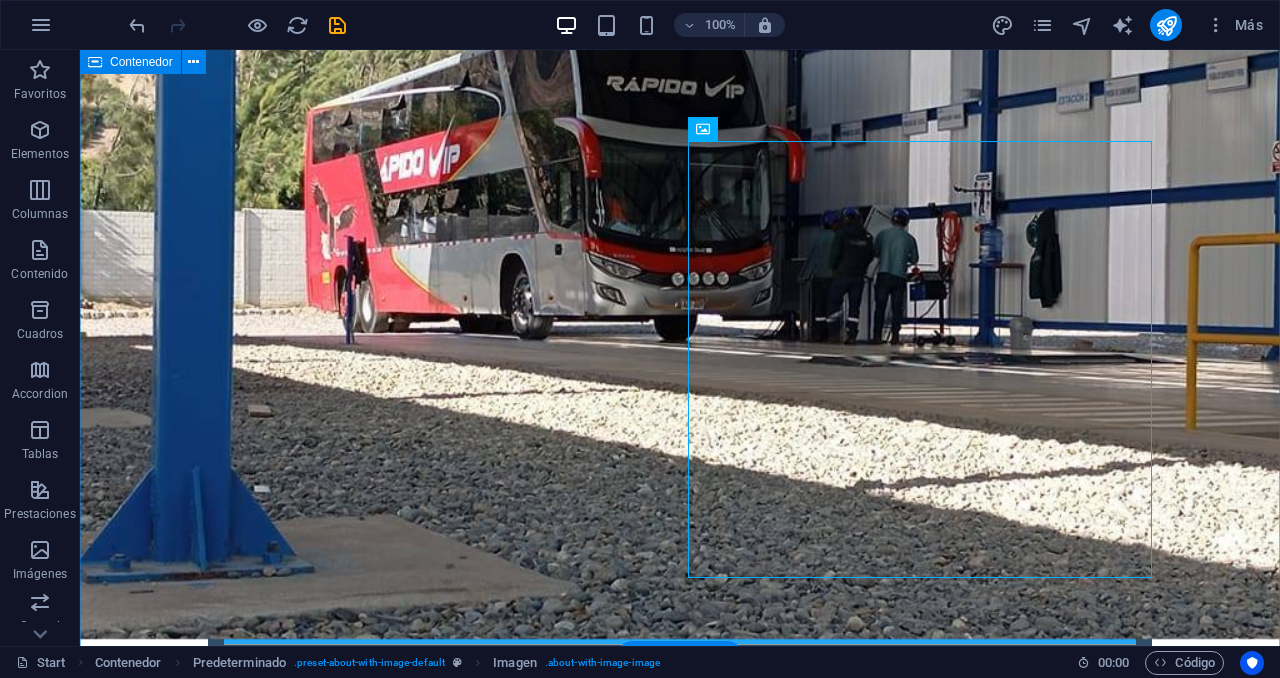 scroll, scrollTop: 816, scrollLeft: 0, axis: vertical 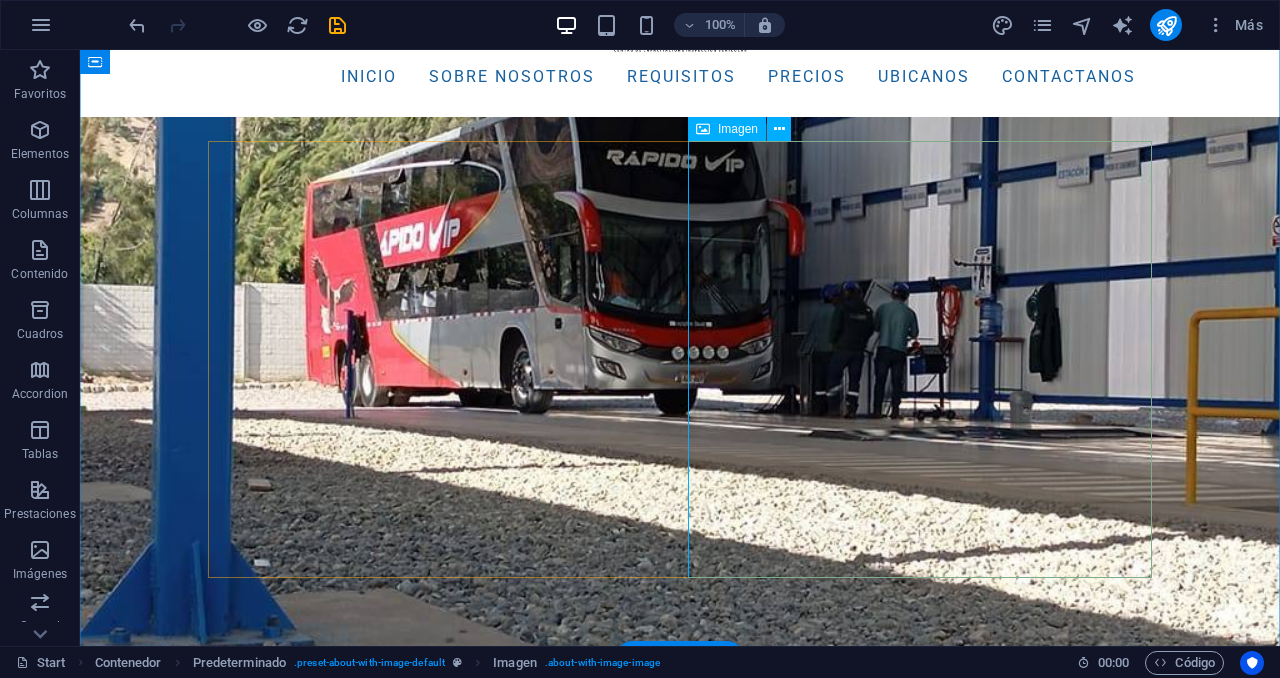 click at bounding box center (352, 2094) 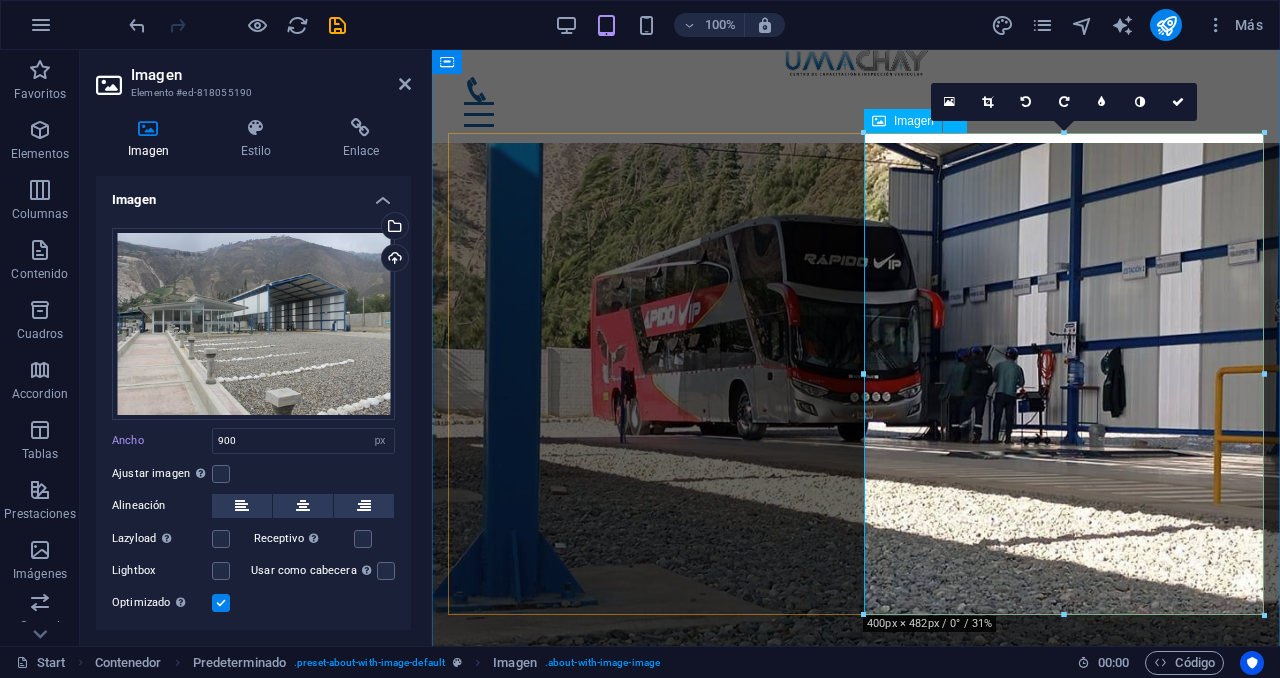 scroll, scrollTop: 890, scrollLeft: 0, axis: vertical 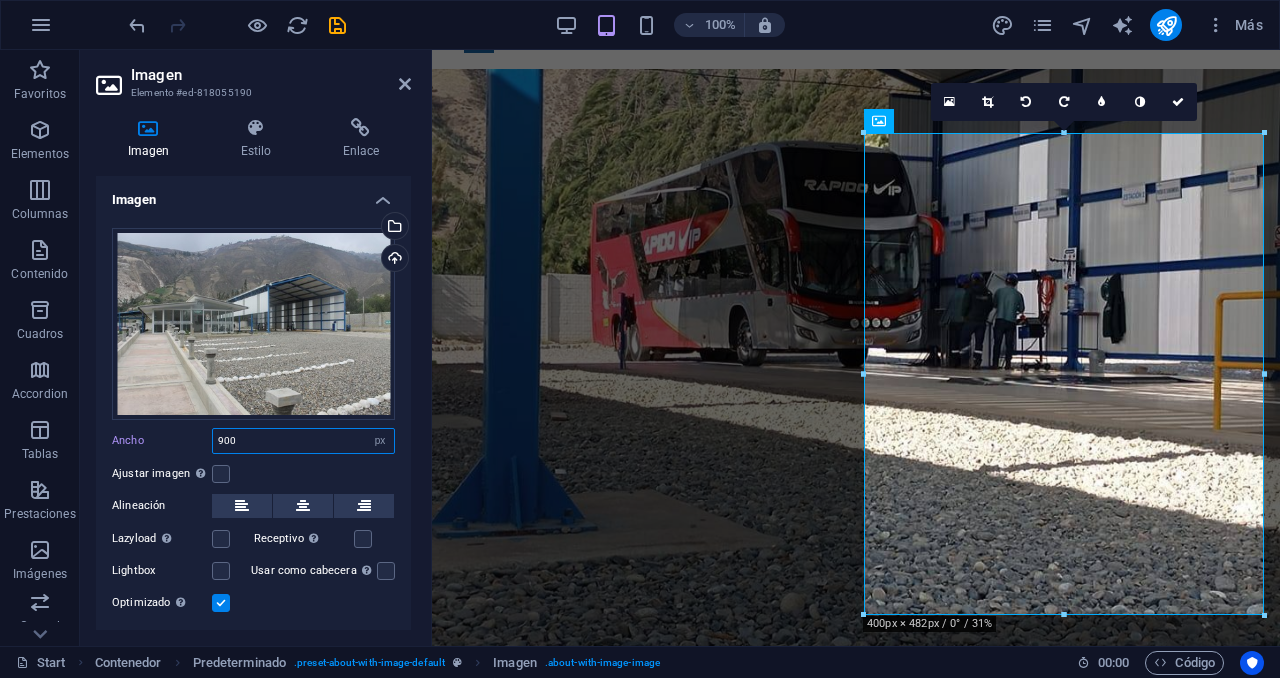 click on "900" at bounding box center [303, 441] 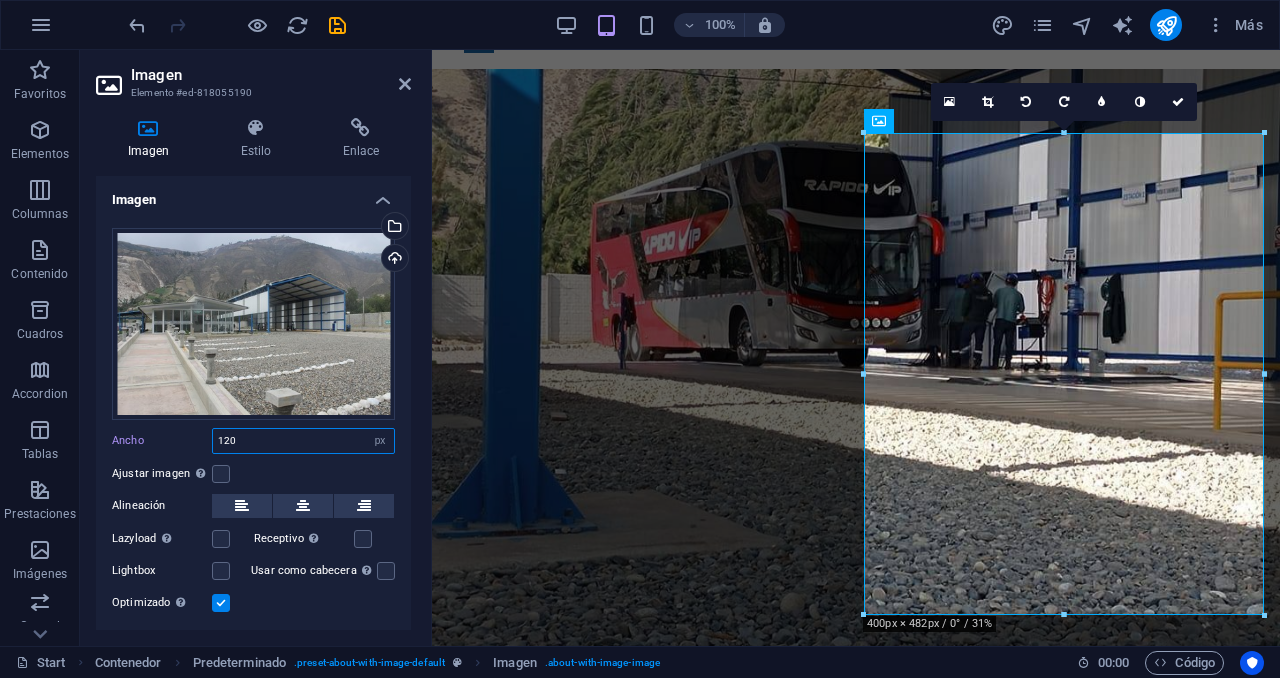 type on "1200" 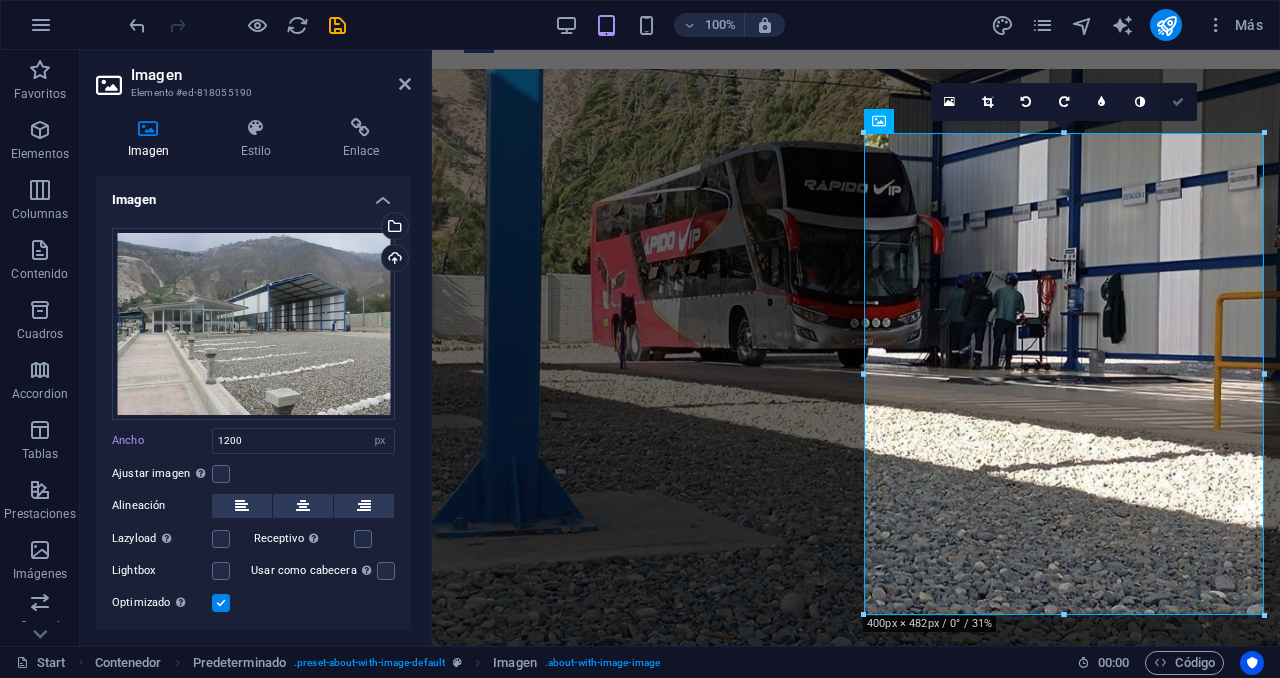 click at bounding box center (1178, 102) 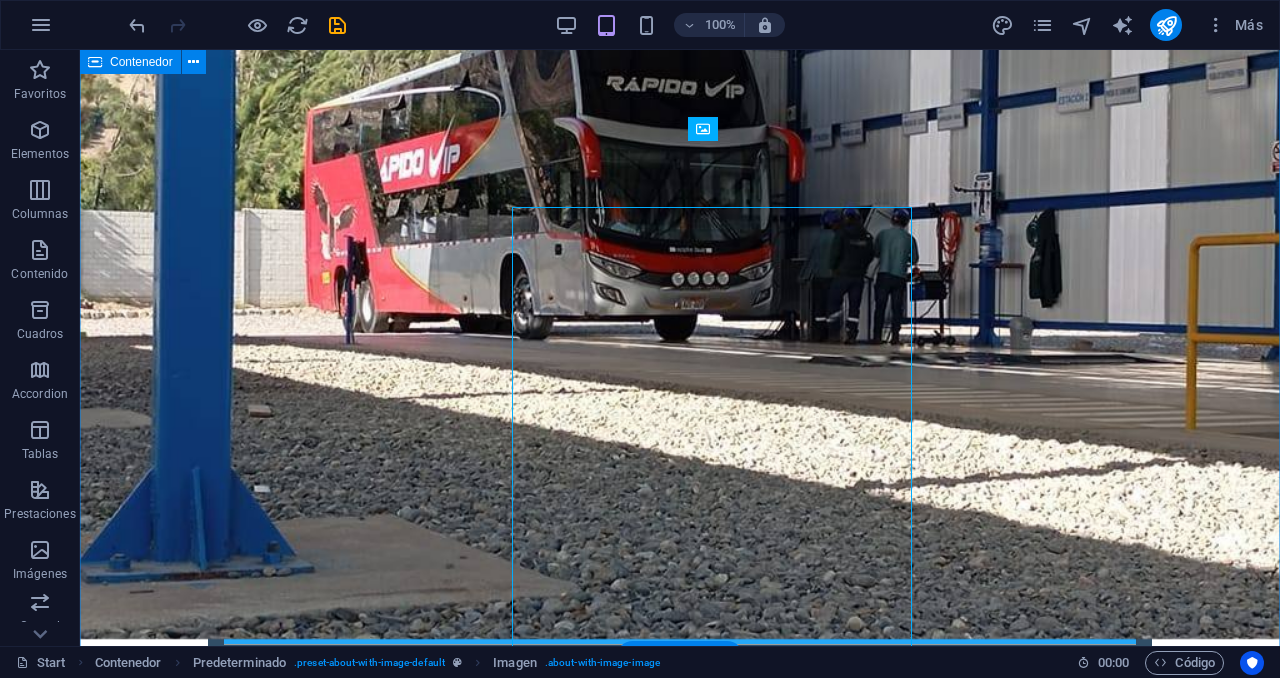 scroll, scrollTop: 816, scrollLeft: 0, axis: vertical 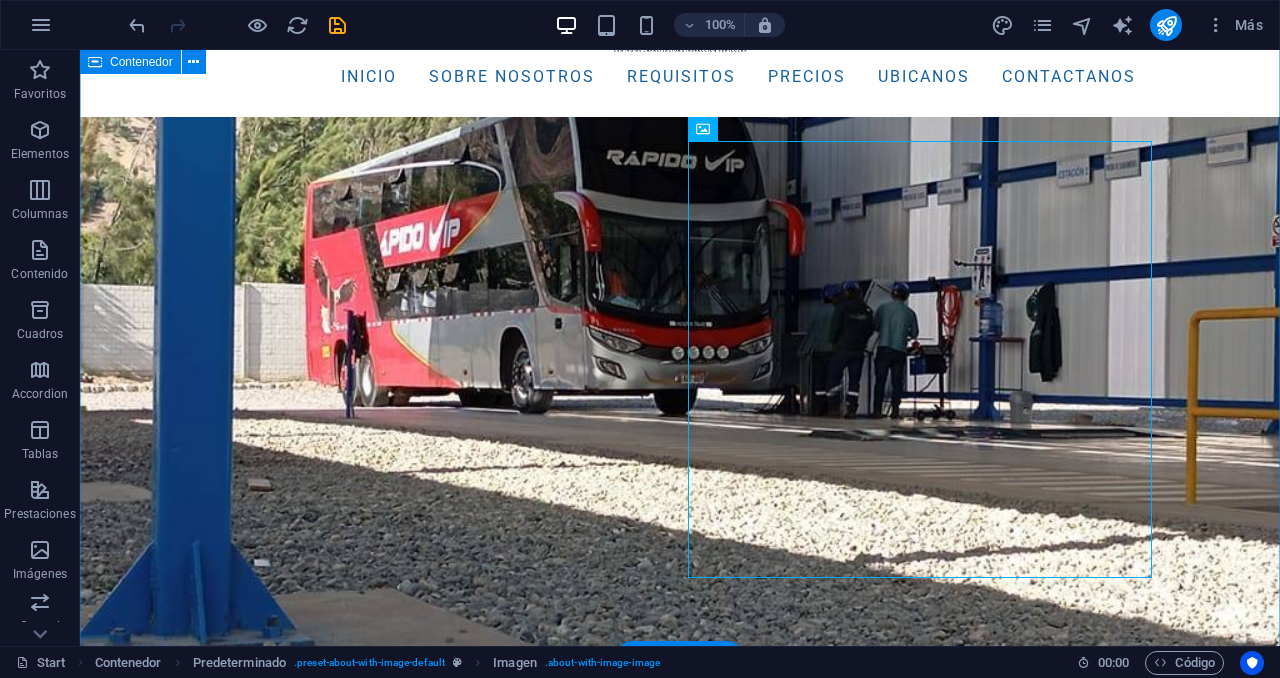 click on "Sobre nosotros Inspección Técnica Vehicular Profesional [COMPANY], fundado en [YEAR], es el primer Centro de Inspección Técnica Vehicular de [CITY] autorizado por el Ministerio de Transportes y Comunicaciones y referente en el Callejón de Huaylas. Nuestra planta mixta atiende vehículos livianos y pesados de todas las categorías. Además, contamos con  la mejor infraestructura y equipos de primer nivel adecuados y adaptados al cuidado del medio ambiente y la seguridad. Con nuestros equipos y personal altamente capacitado, aplicamos protocolos homologados para revisar emisiones, frenos, suspensión, luces y chasis. Al finalizar, recibirás un informe claro y recomendaciones precisas, garantizando tu seguridad y el cuidado del medio ambiente. Agenda tu inspección" at bounding box center (680, 1902) 